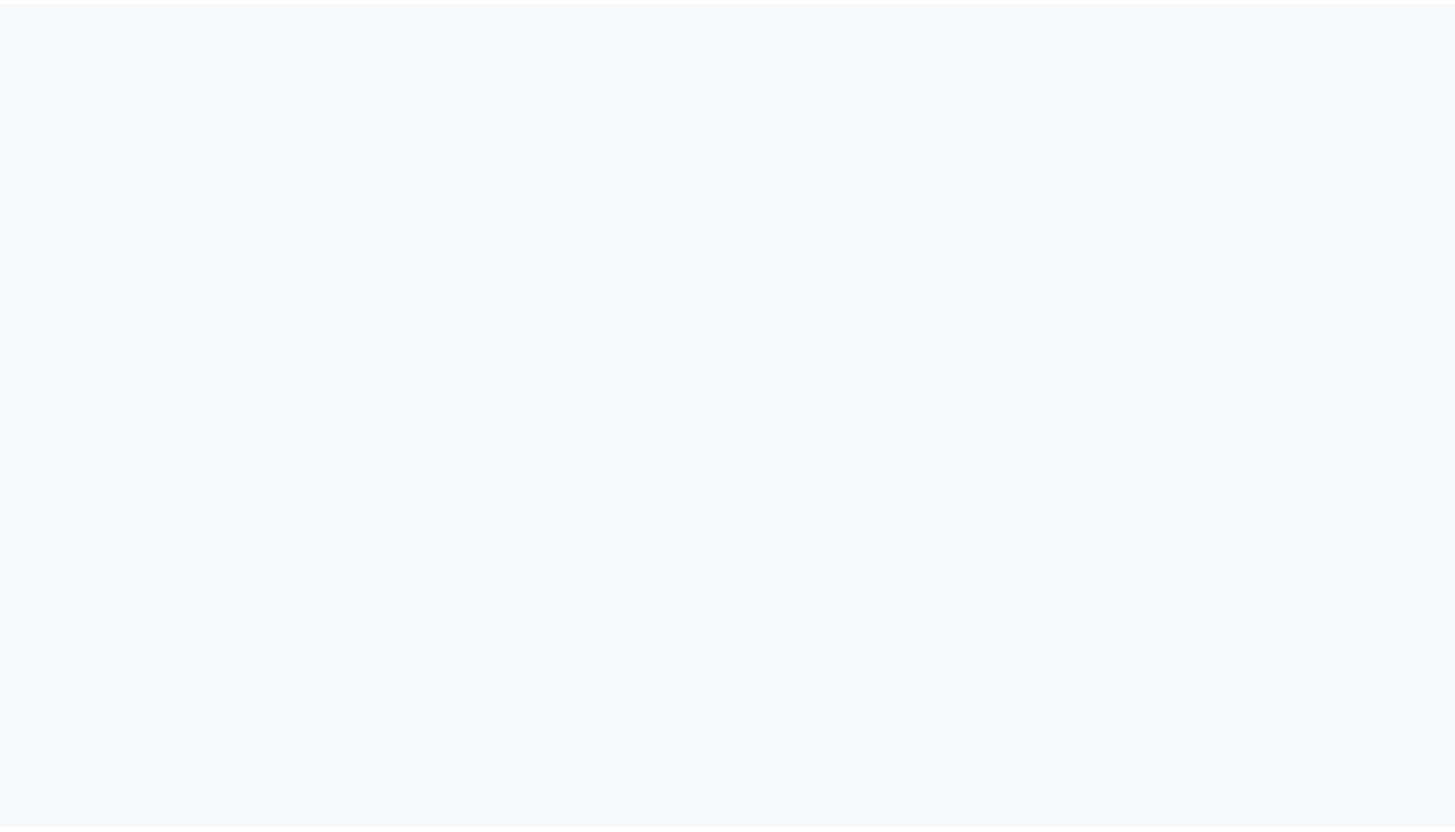 scroll, scrollTop: 0, scrollLeft: 0, axis: both 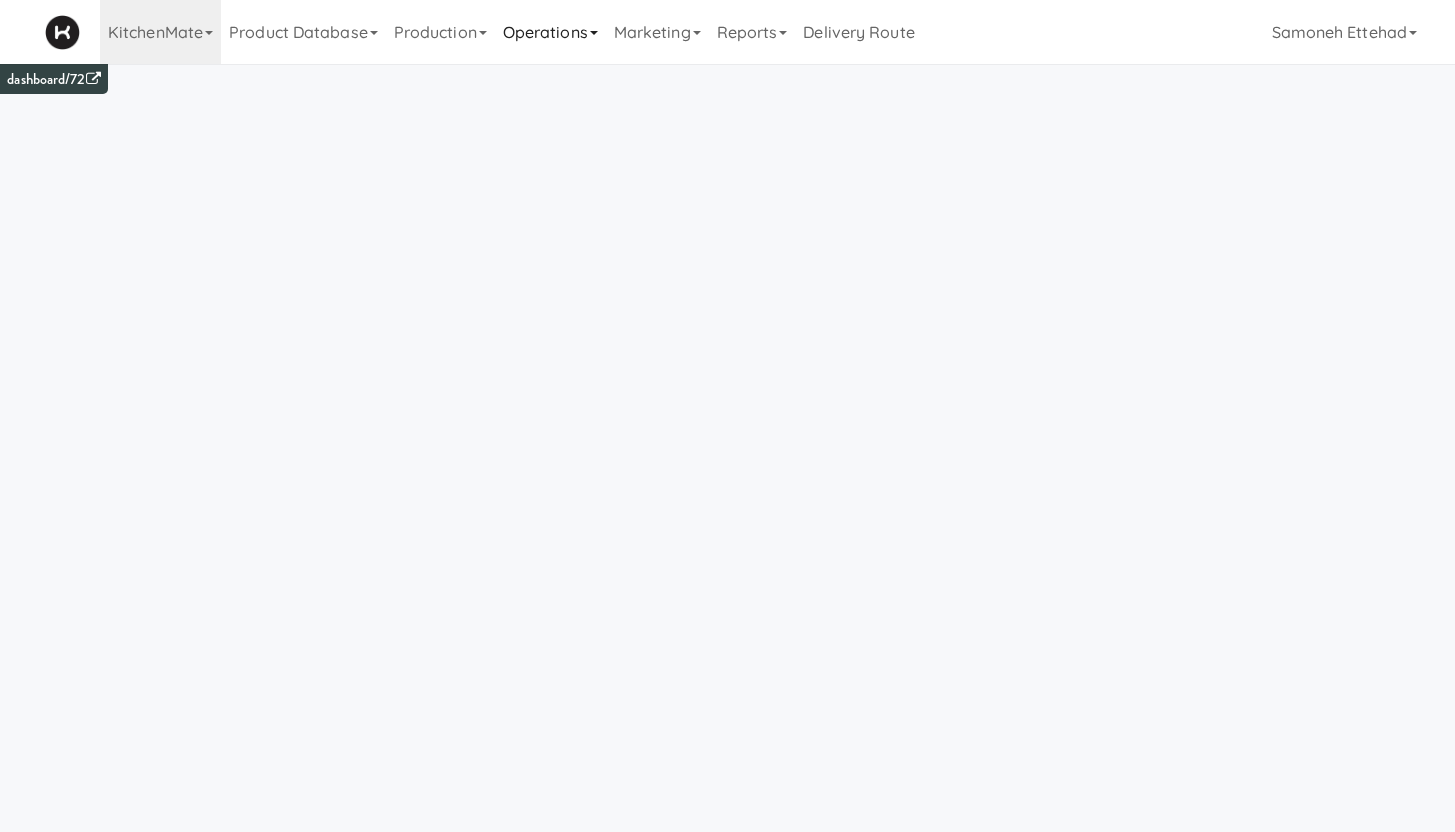 click on "Operations" at bounding box center (550, 32) 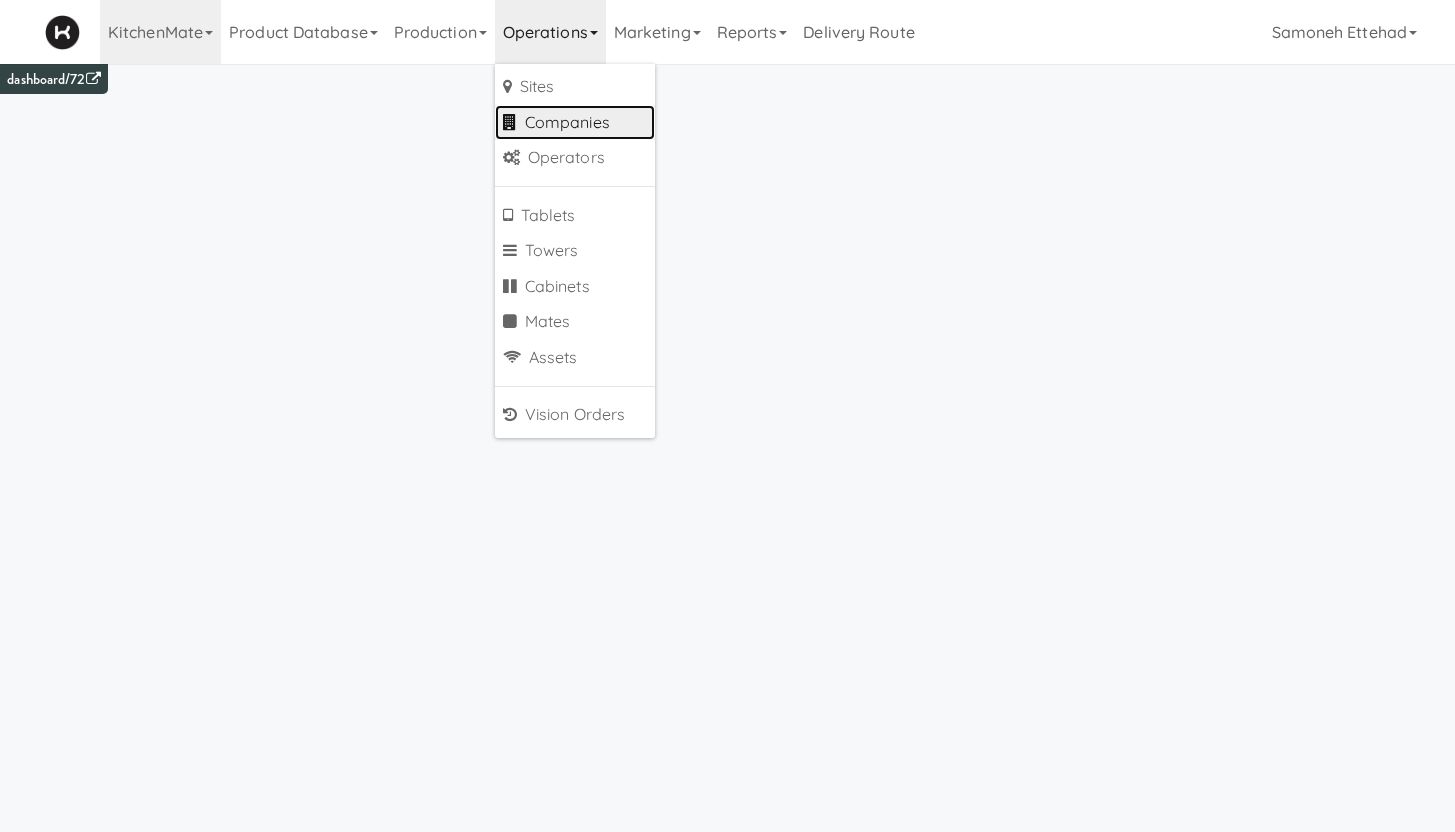 click on "Companies" at bounding box center (575, 123) 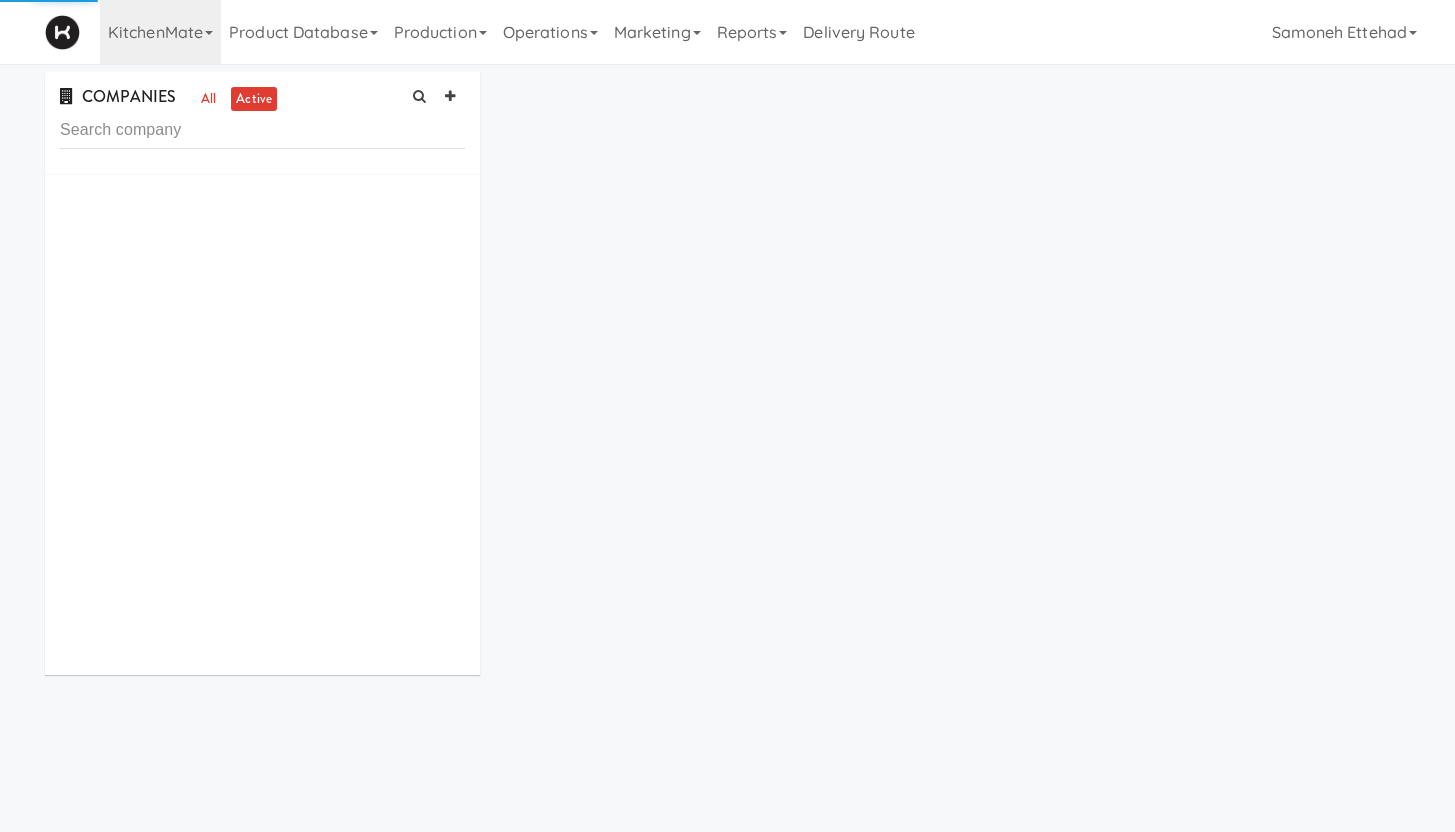 click at bounding box center (262, 130) 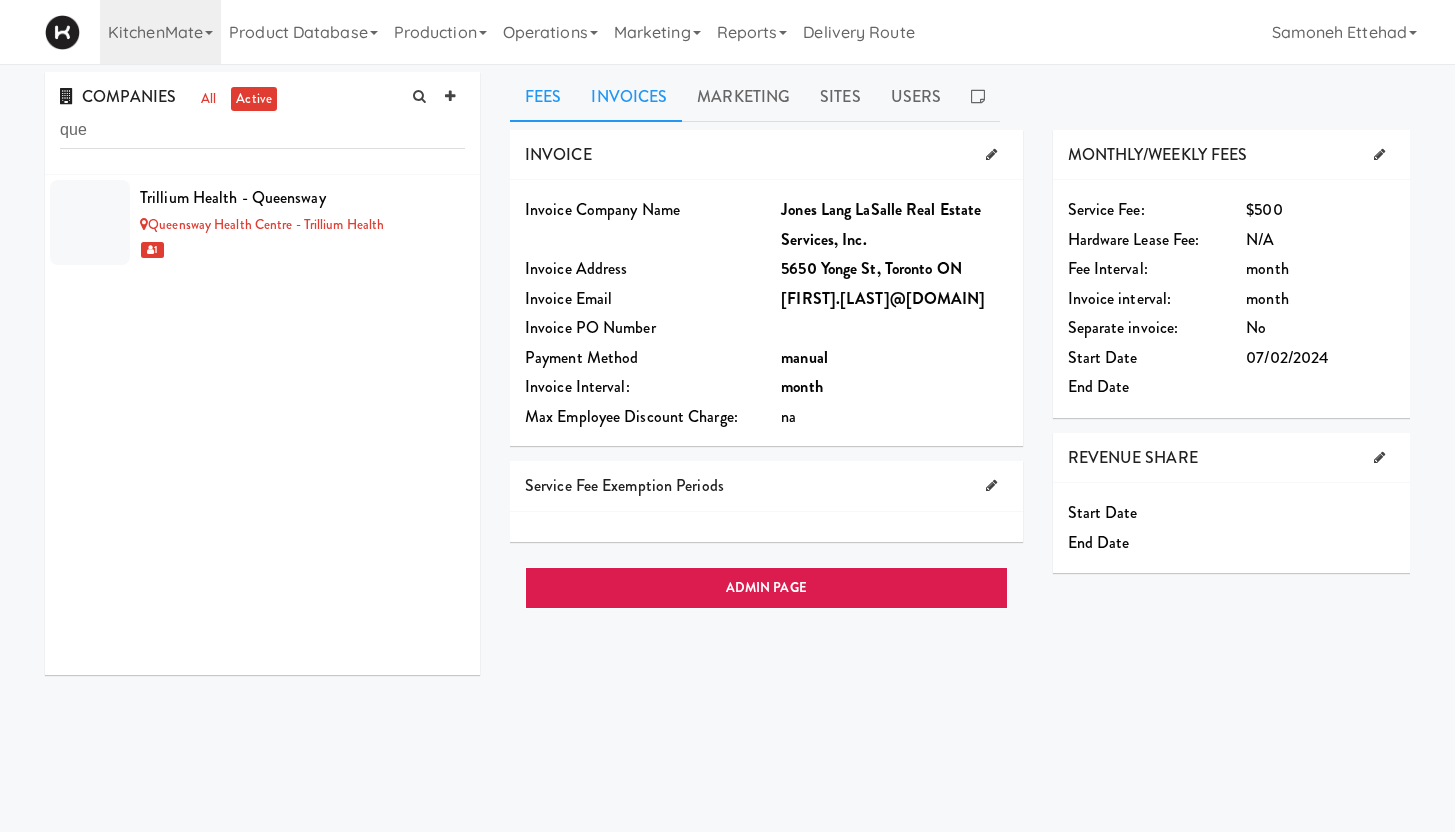 click on "Invoices" at bounding box center [629, 97] 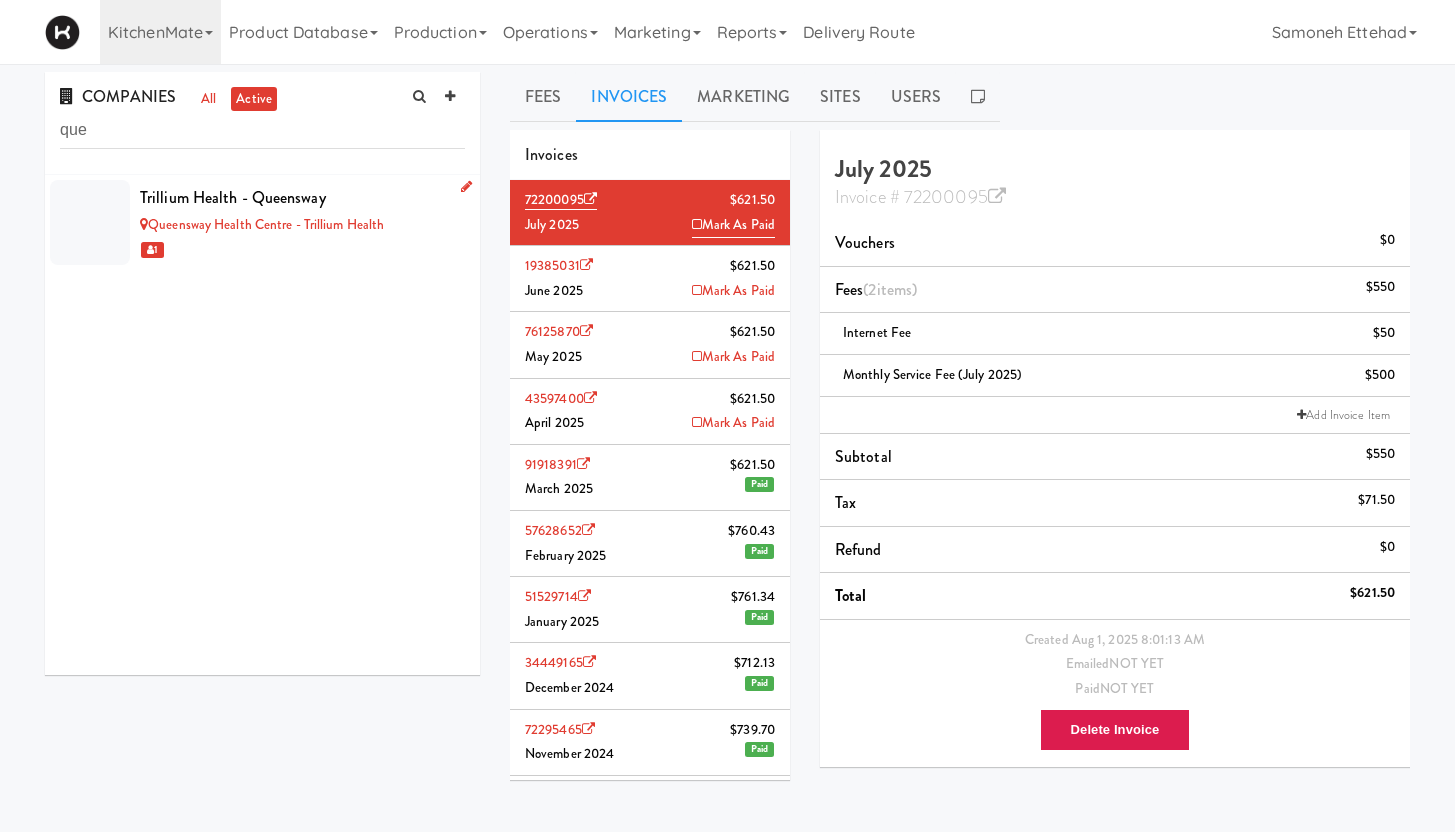 click on "Trillium Health - Queensway" at bounding box center (302, 198) 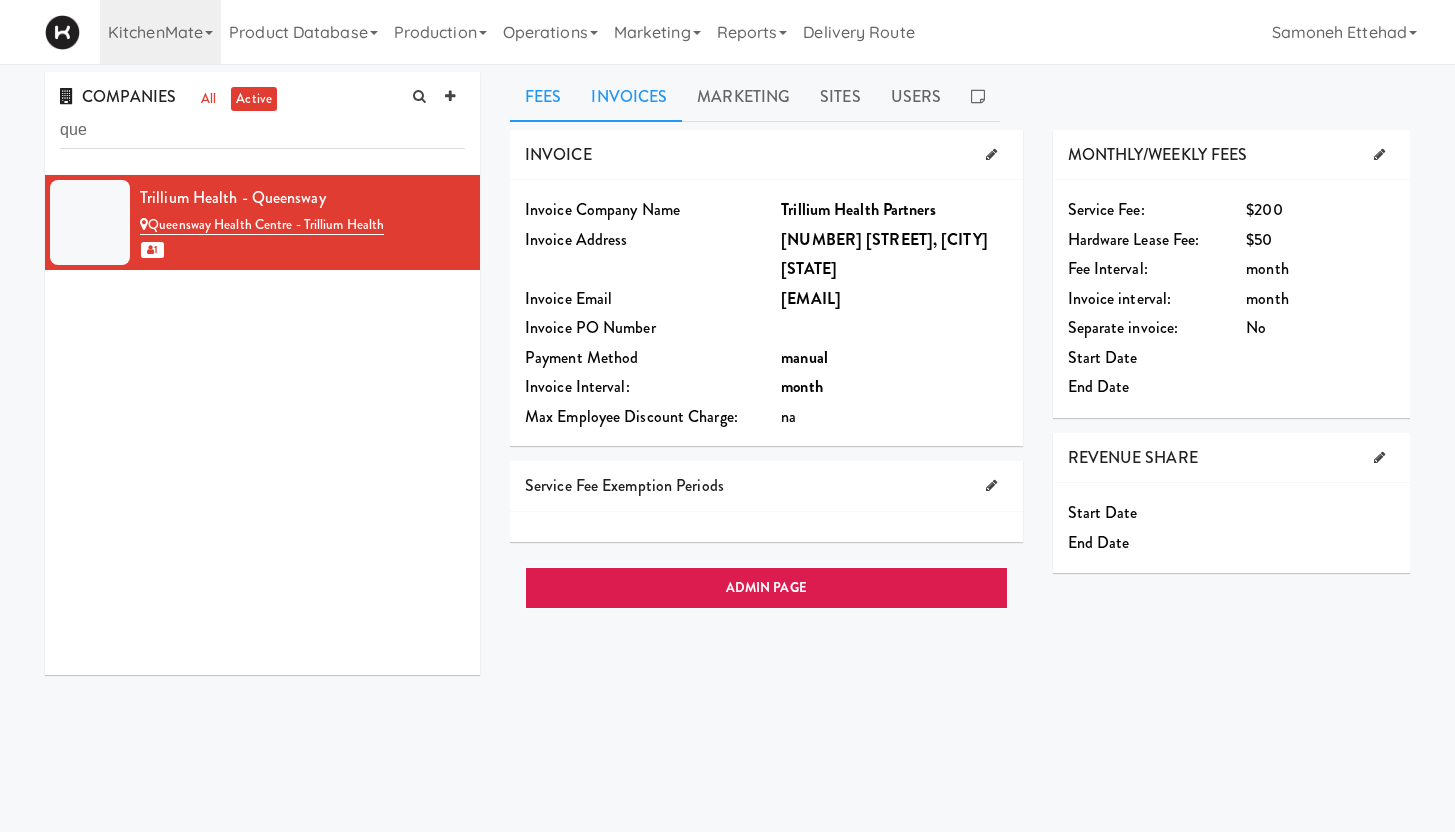click on "Invoices" at bounding box center (629, 97) 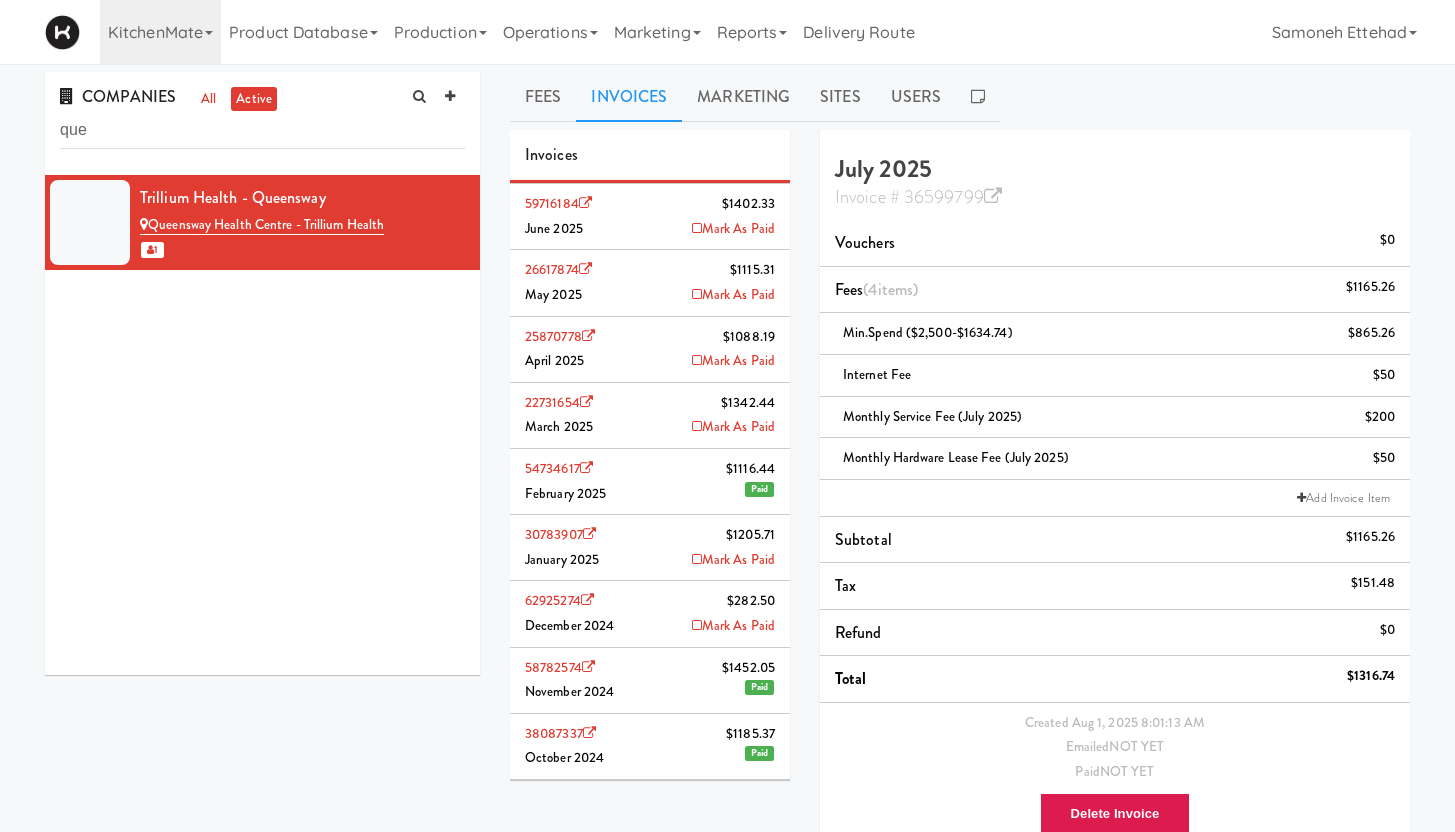 scroll, scrollTop: 98, scrollLeft: 0, axis: vertical 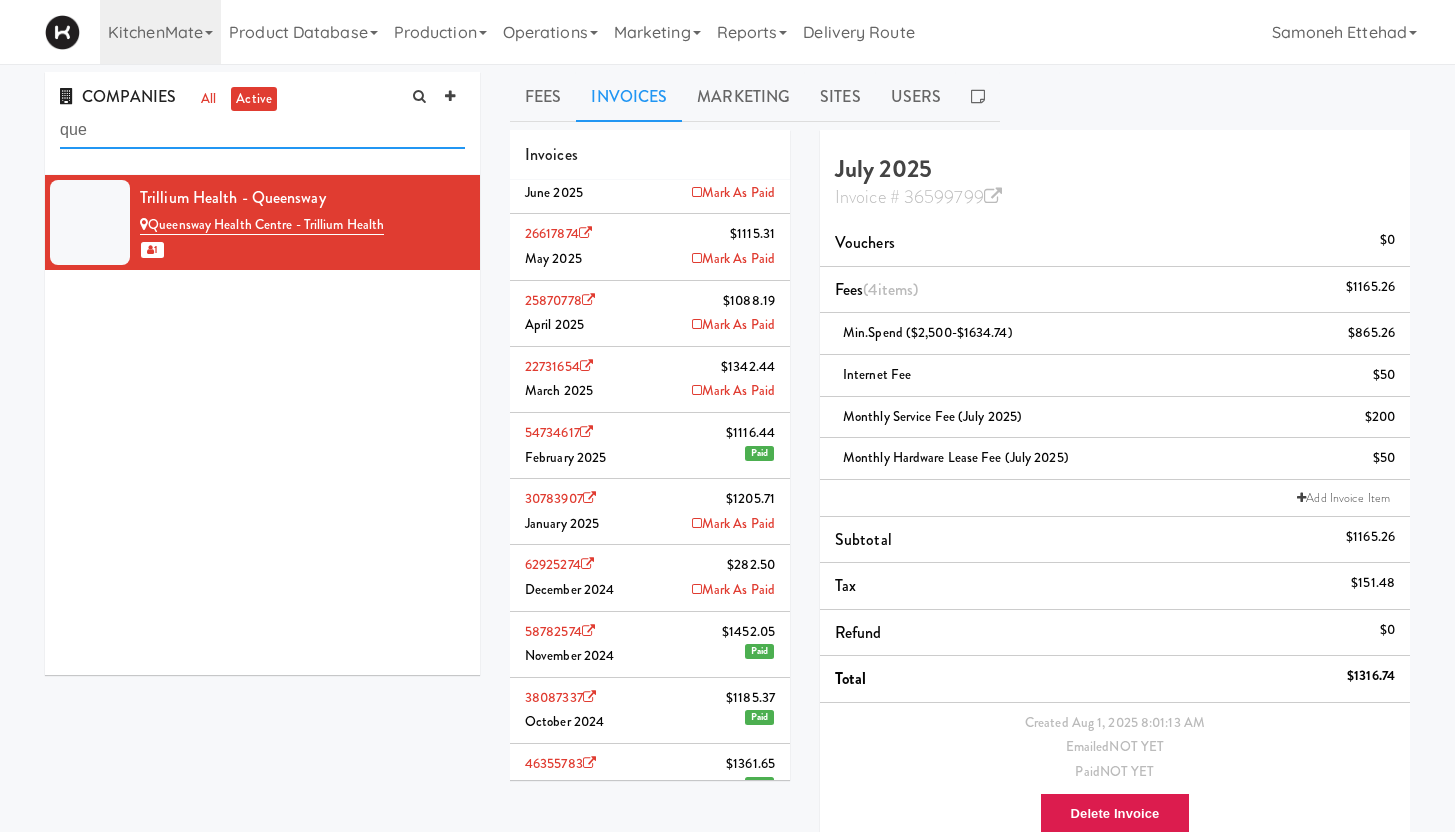 drag, startPoint x: 92, startPoint y: 132, endPoint x: 3, endPoint y: 134, distance: 89.02247 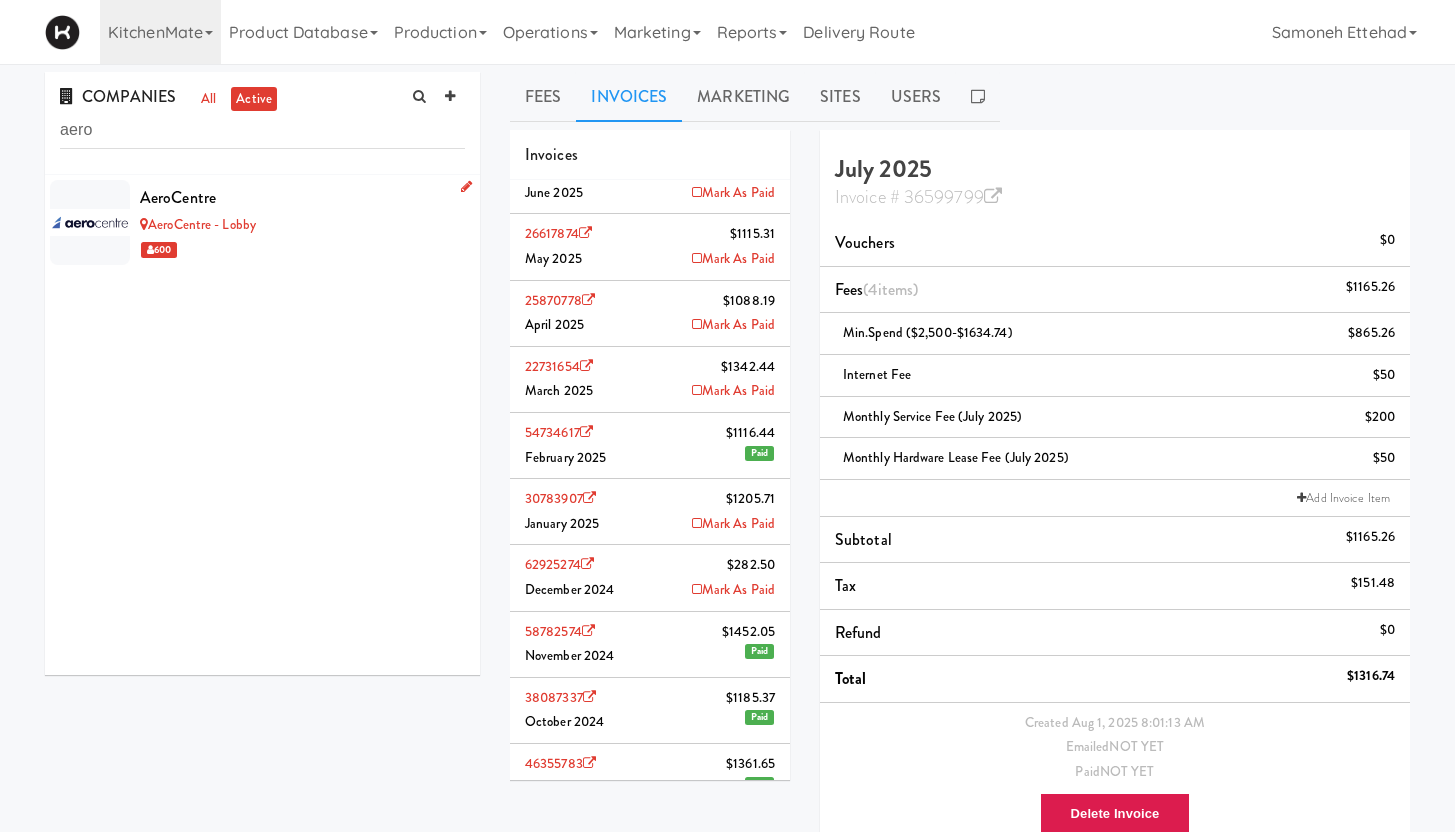 click on "AeroCentre" at bounding box center (302, 198) 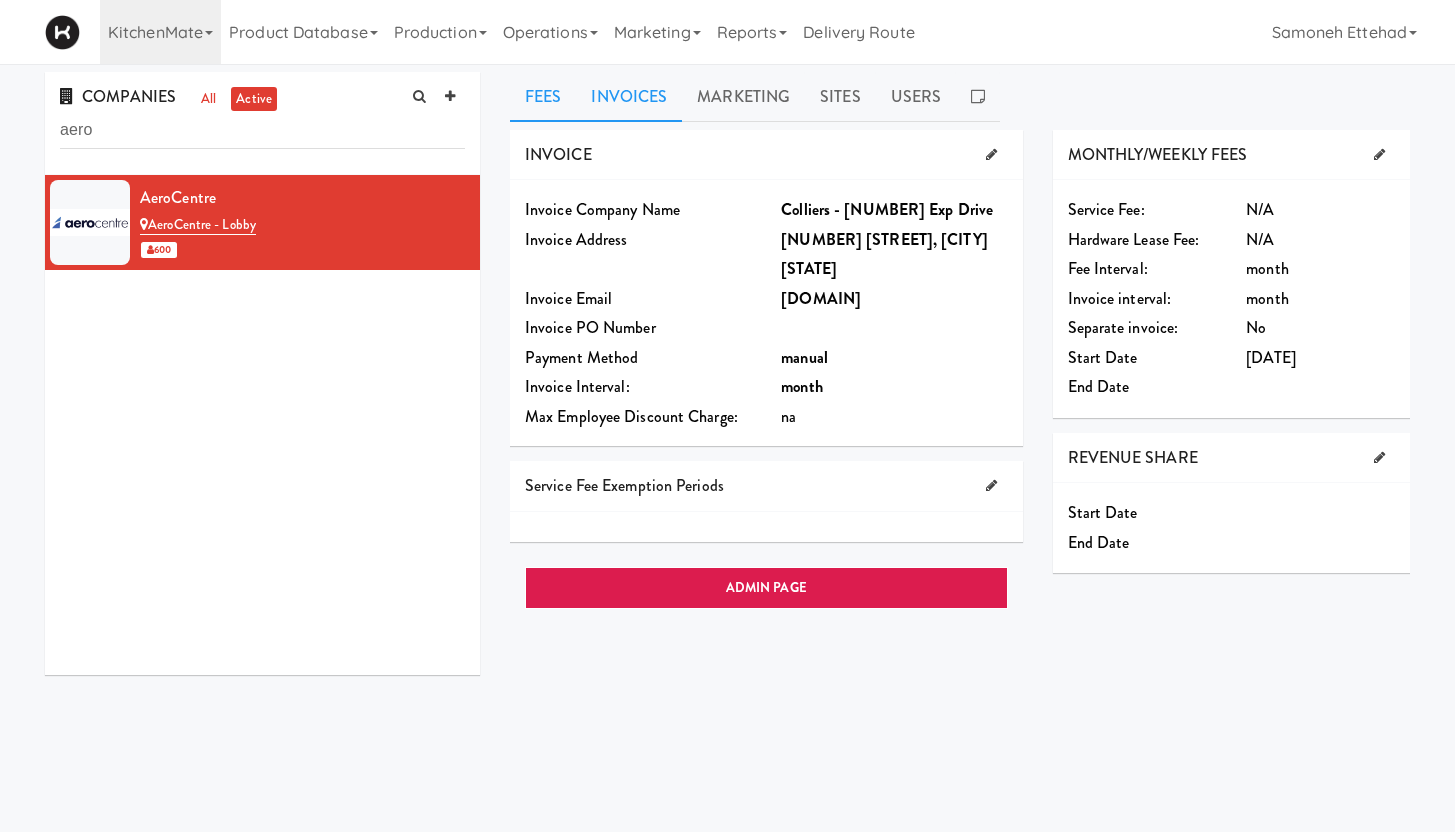 click on "Invoices" at bounding box center (629, 97) 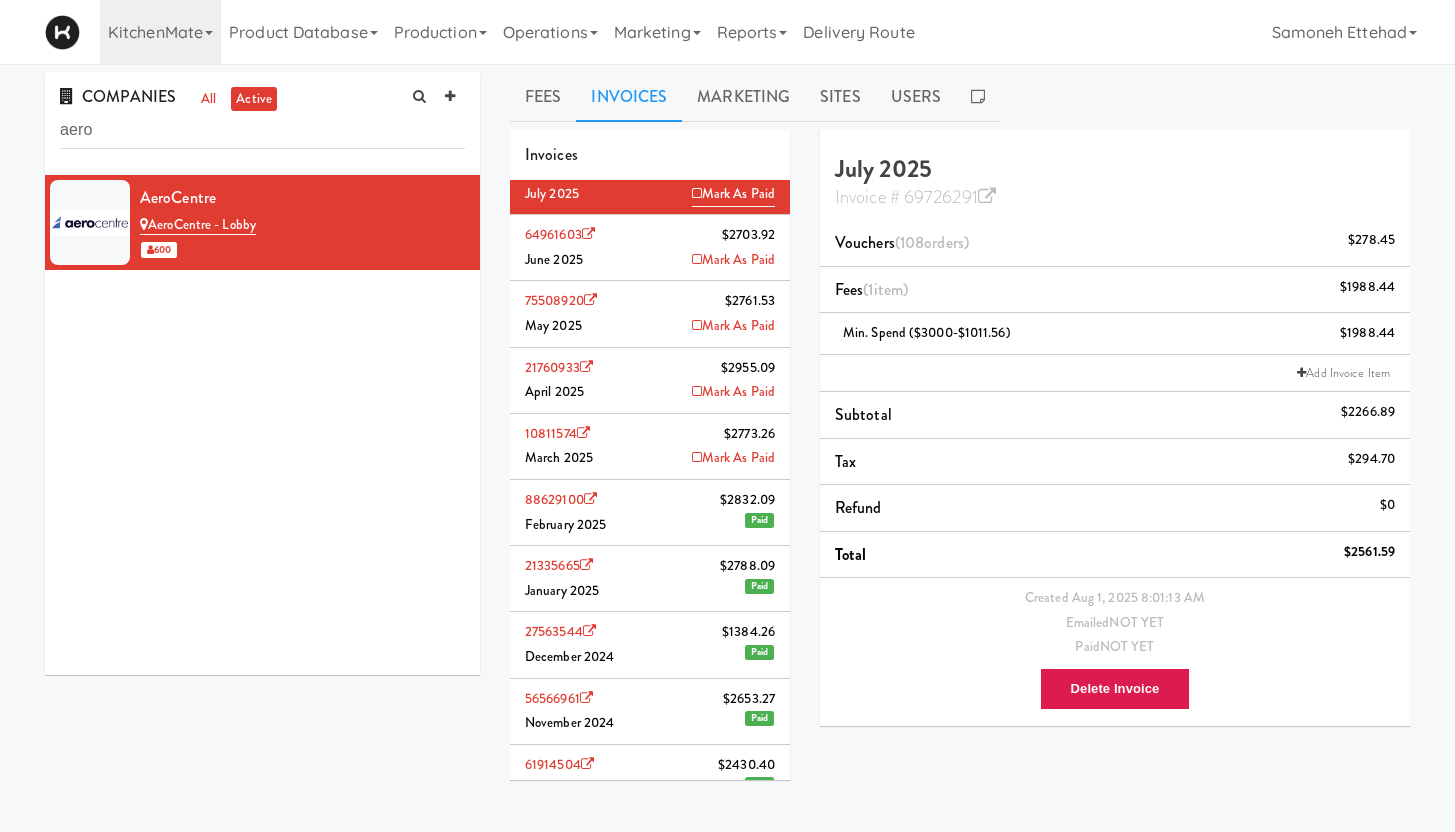 scroll, scrollTop: 0, scrollLeft: 0, axis: both 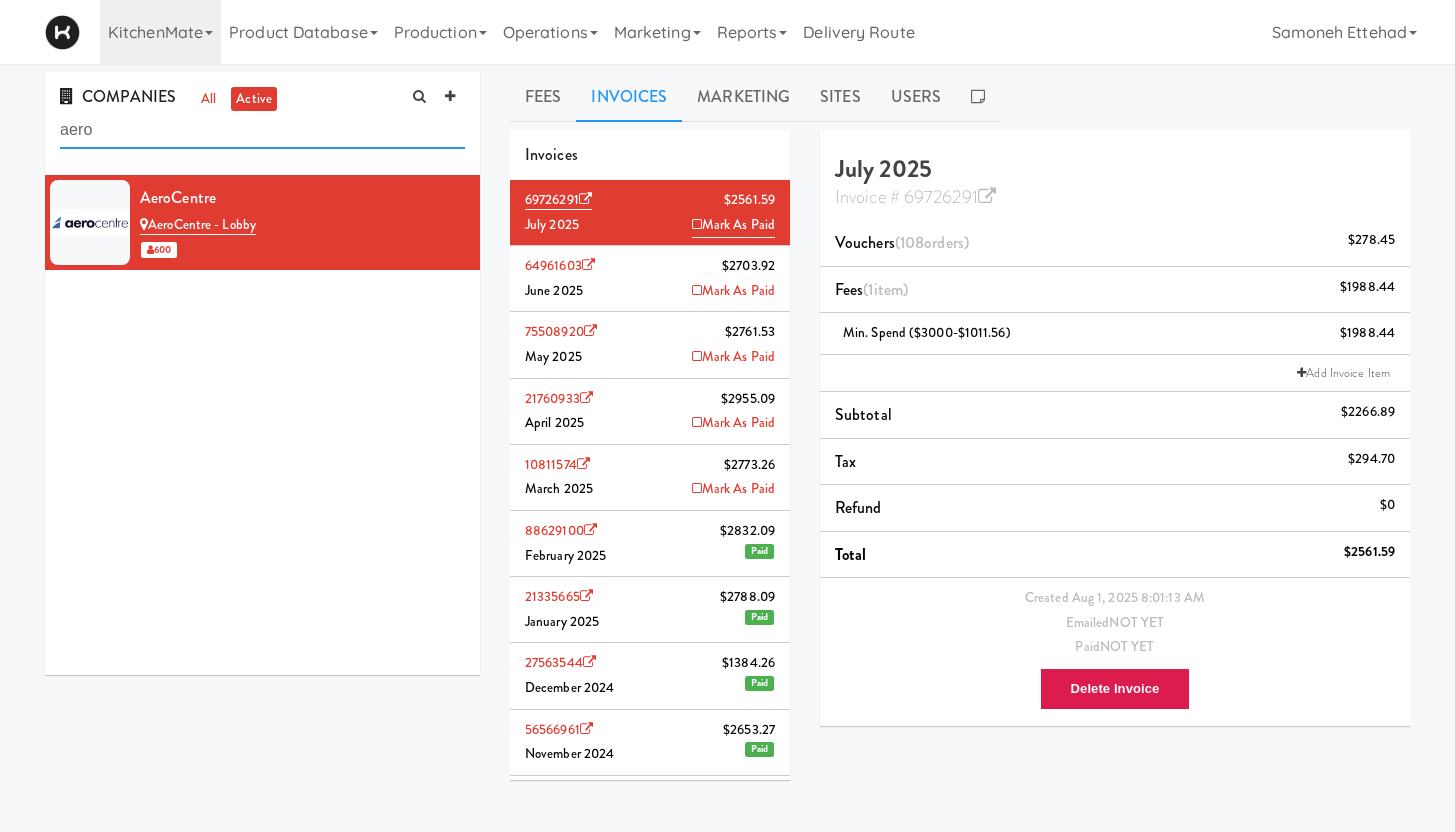 drag, startPoint x: 102, startPoint y: 134, endPoint x: 23, endPoint y: 139, distance: 79.15807 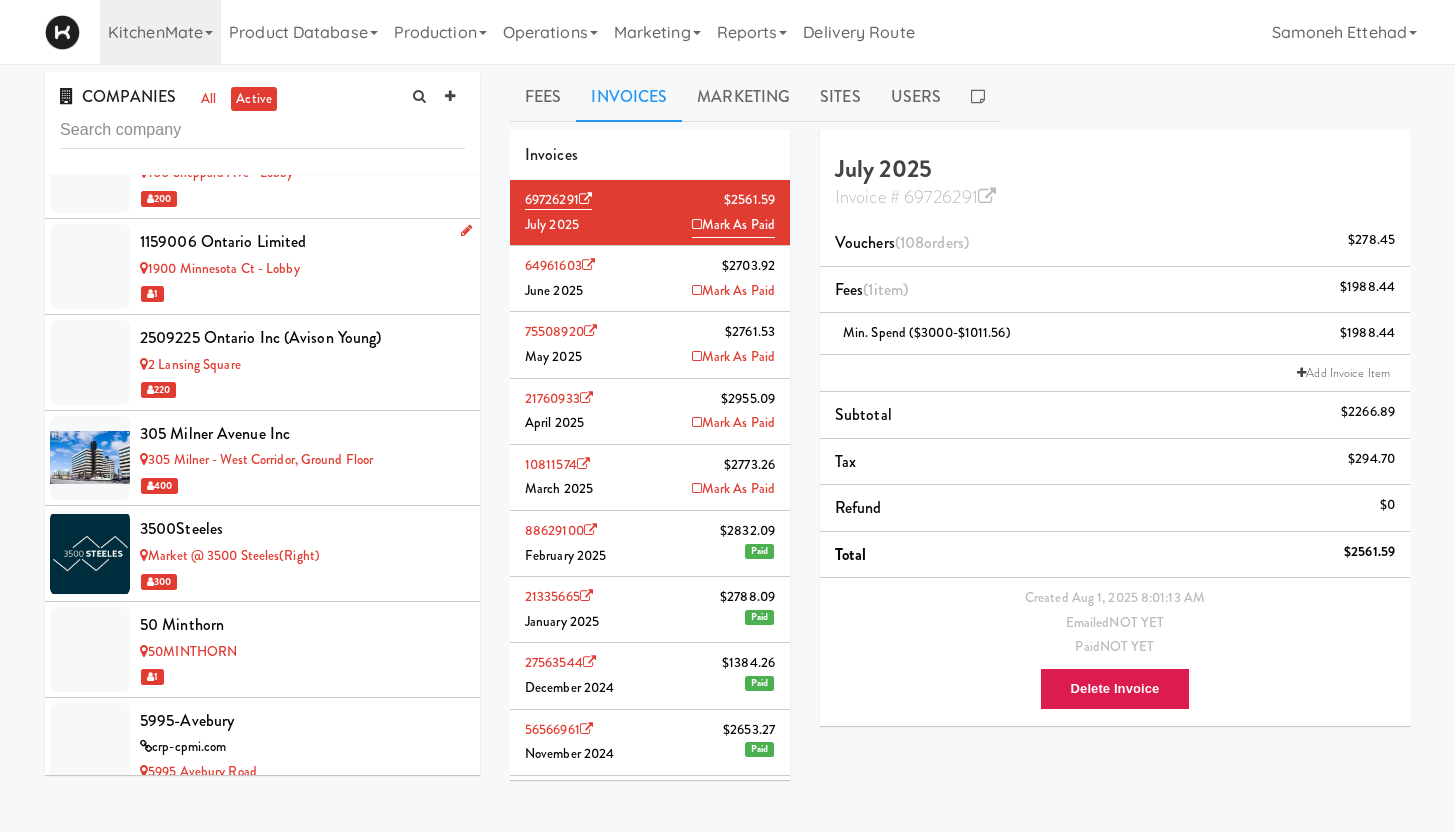 scroll, scrollTop: 0, scrollLeft: 0, axis: both 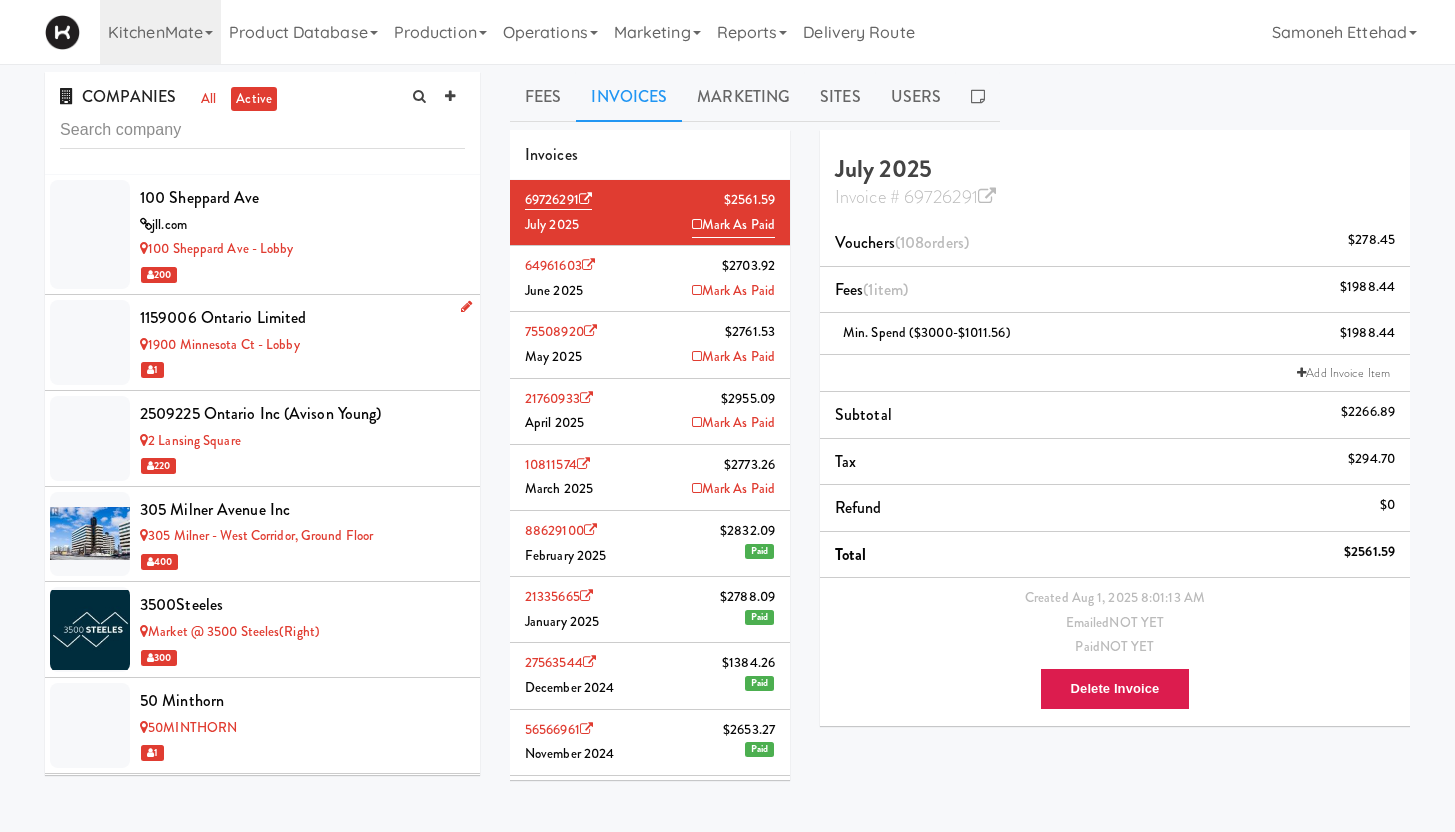 click on "1900 Minnesota Ct - Lobby" at bounding box center [302, 345] 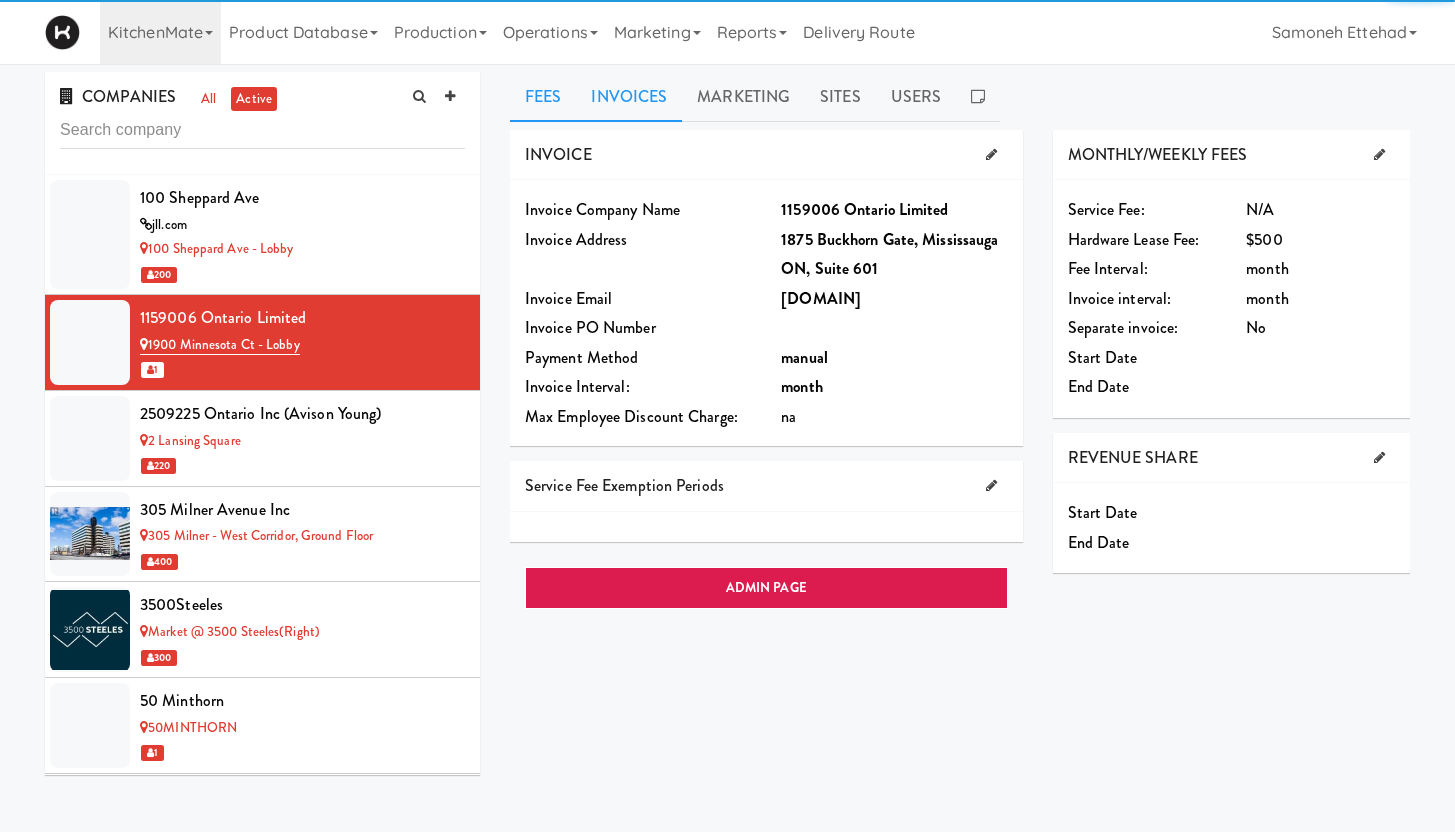 click on "Invoices" at bounding box center (629, 97) 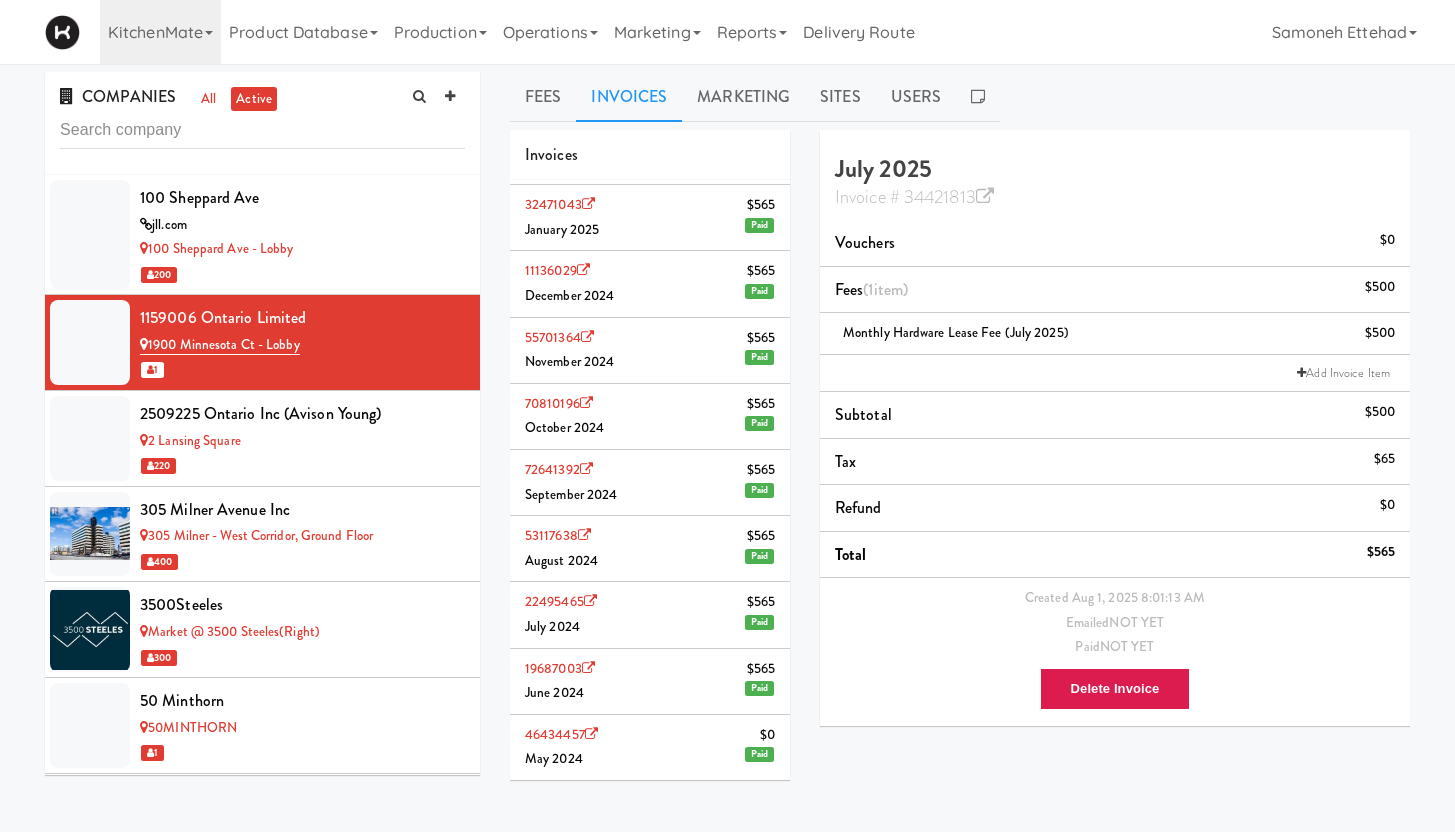 scroll, scrollTop: 0, scrollLeft: 0, axis: both 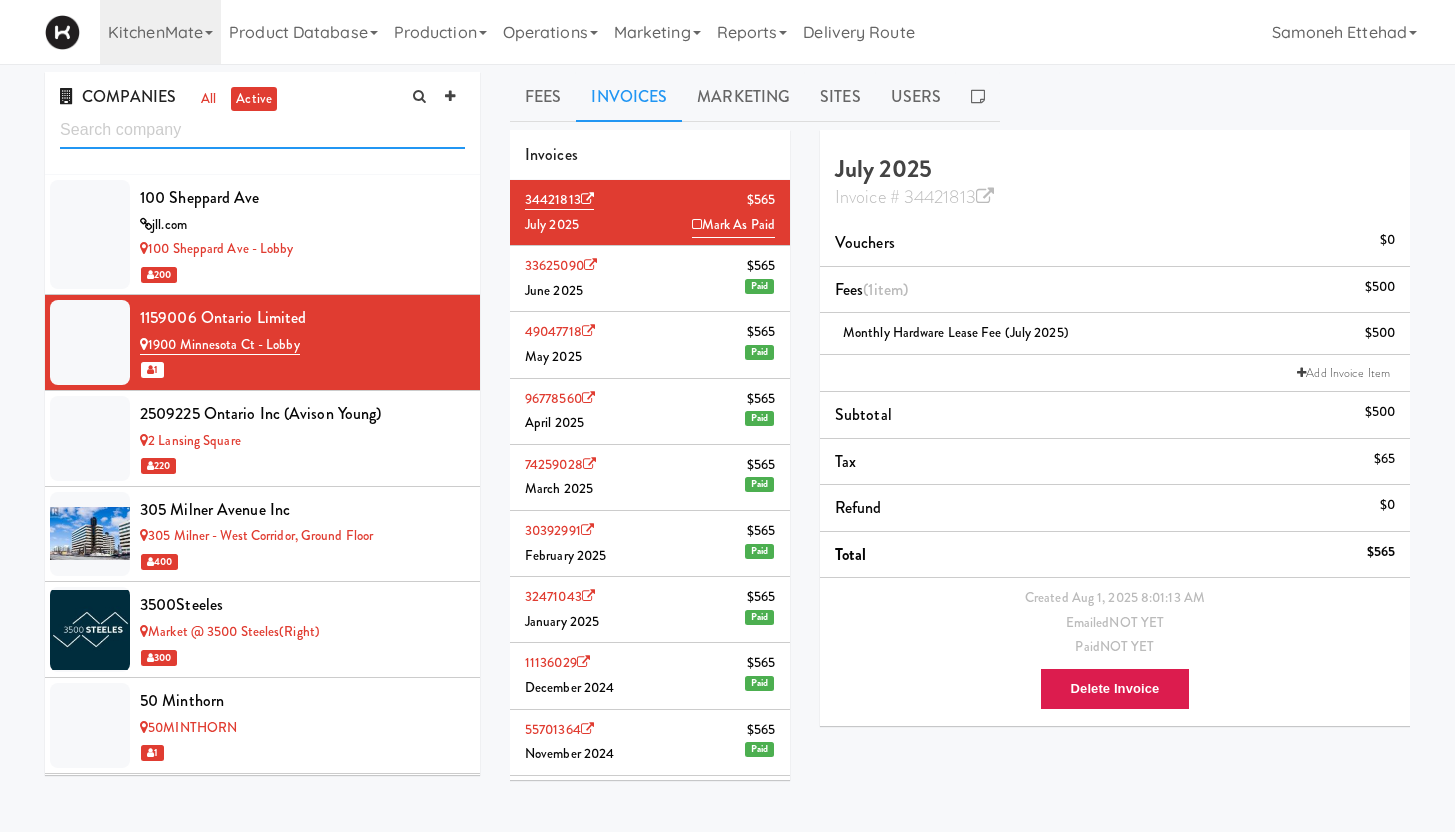 click at bounding box center [262, 130] 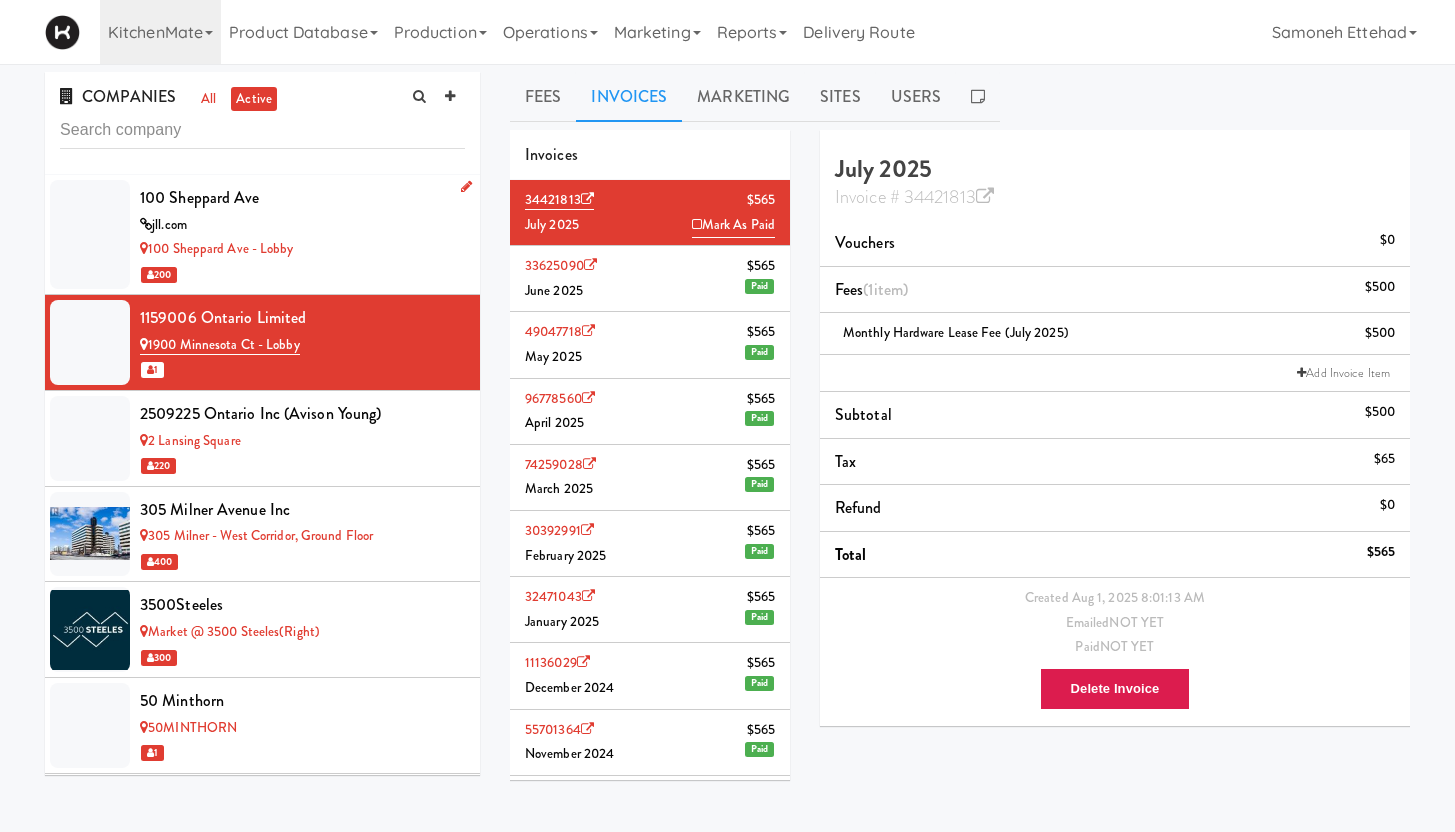 click on "jll.com" at bounding box center (302, 225) 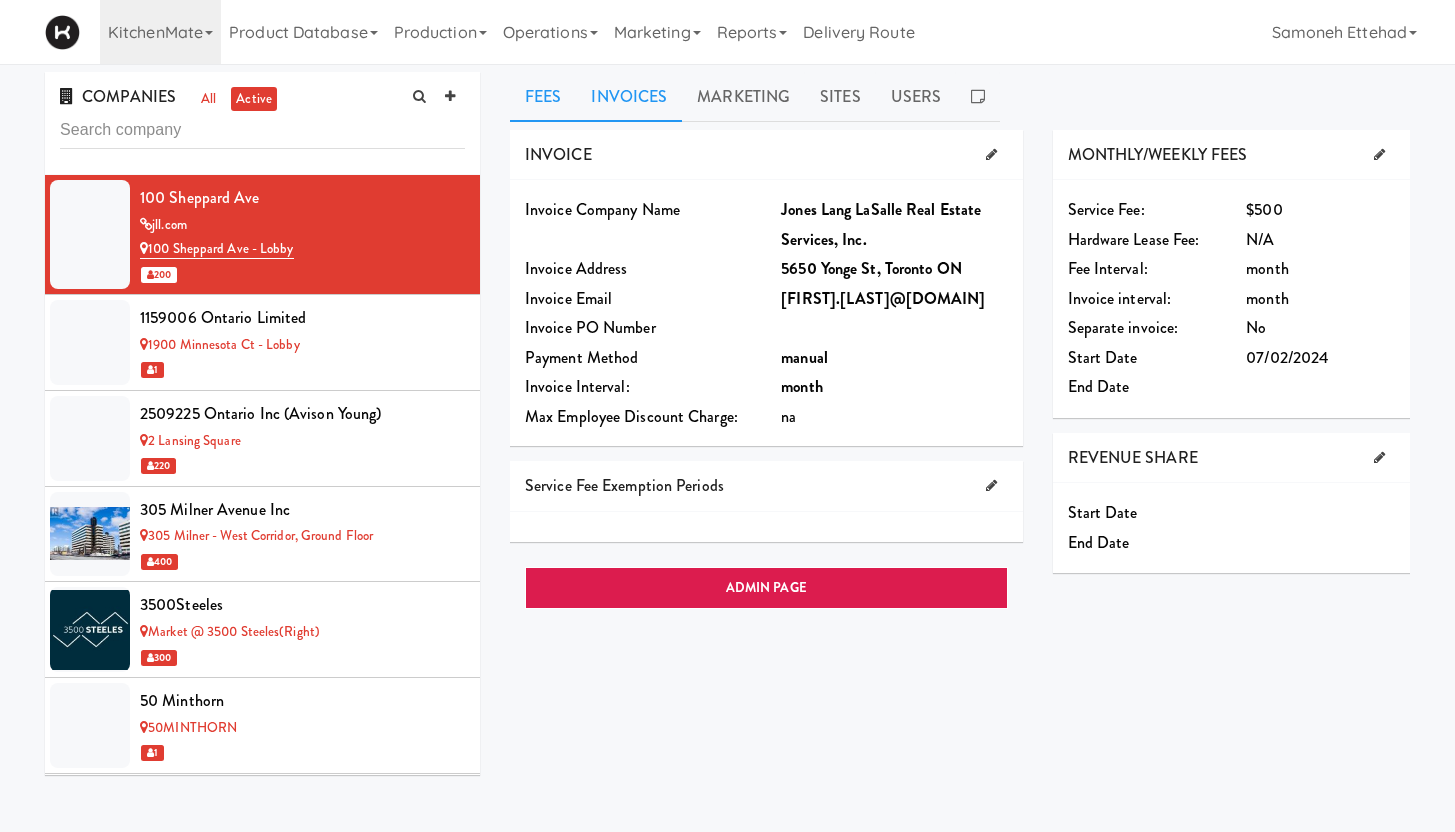 click on "Invoices" at bounding box center [629, 97] 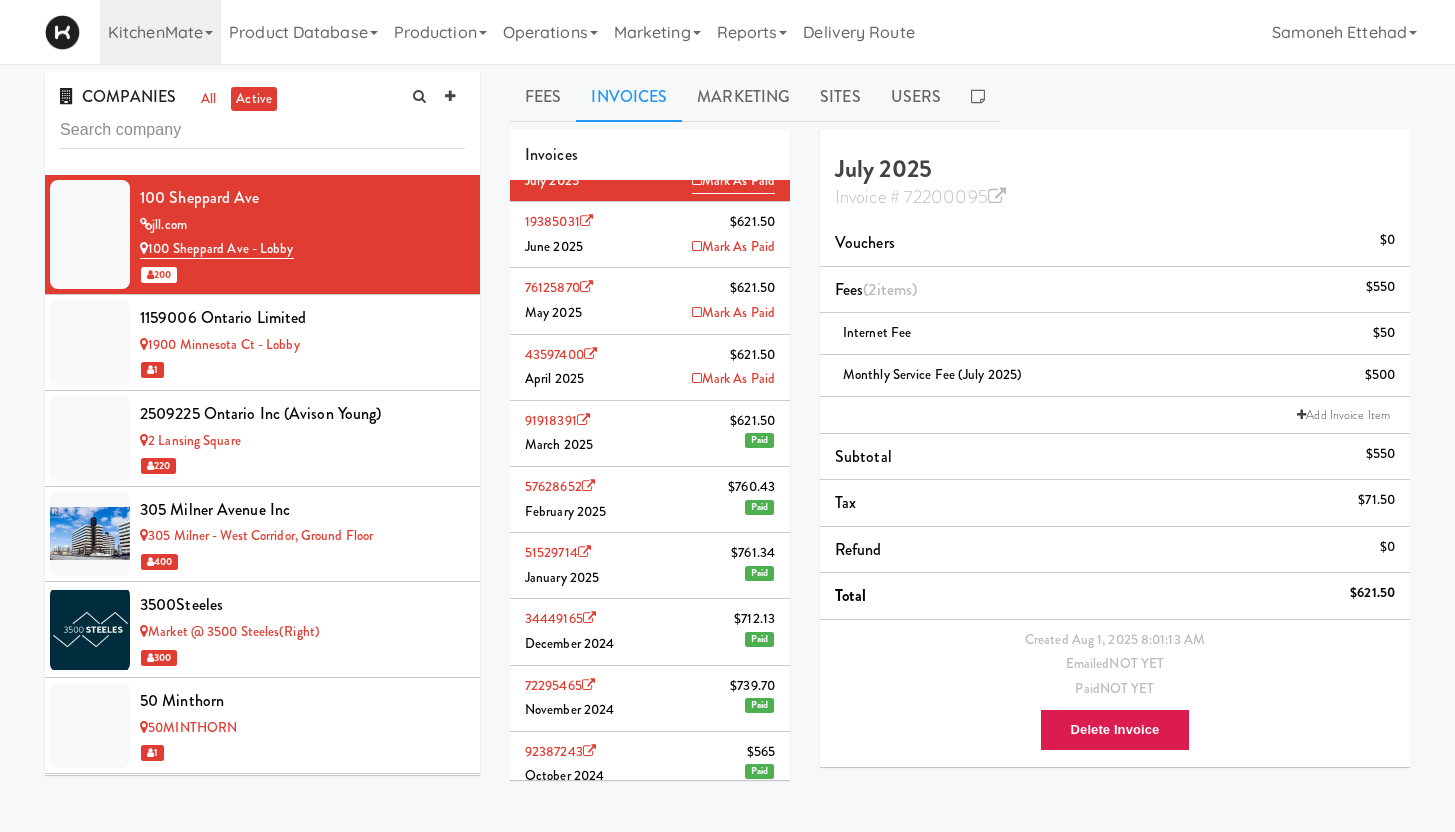 scroll, scrollTop: 0, scrollLeft: 0, axis: both 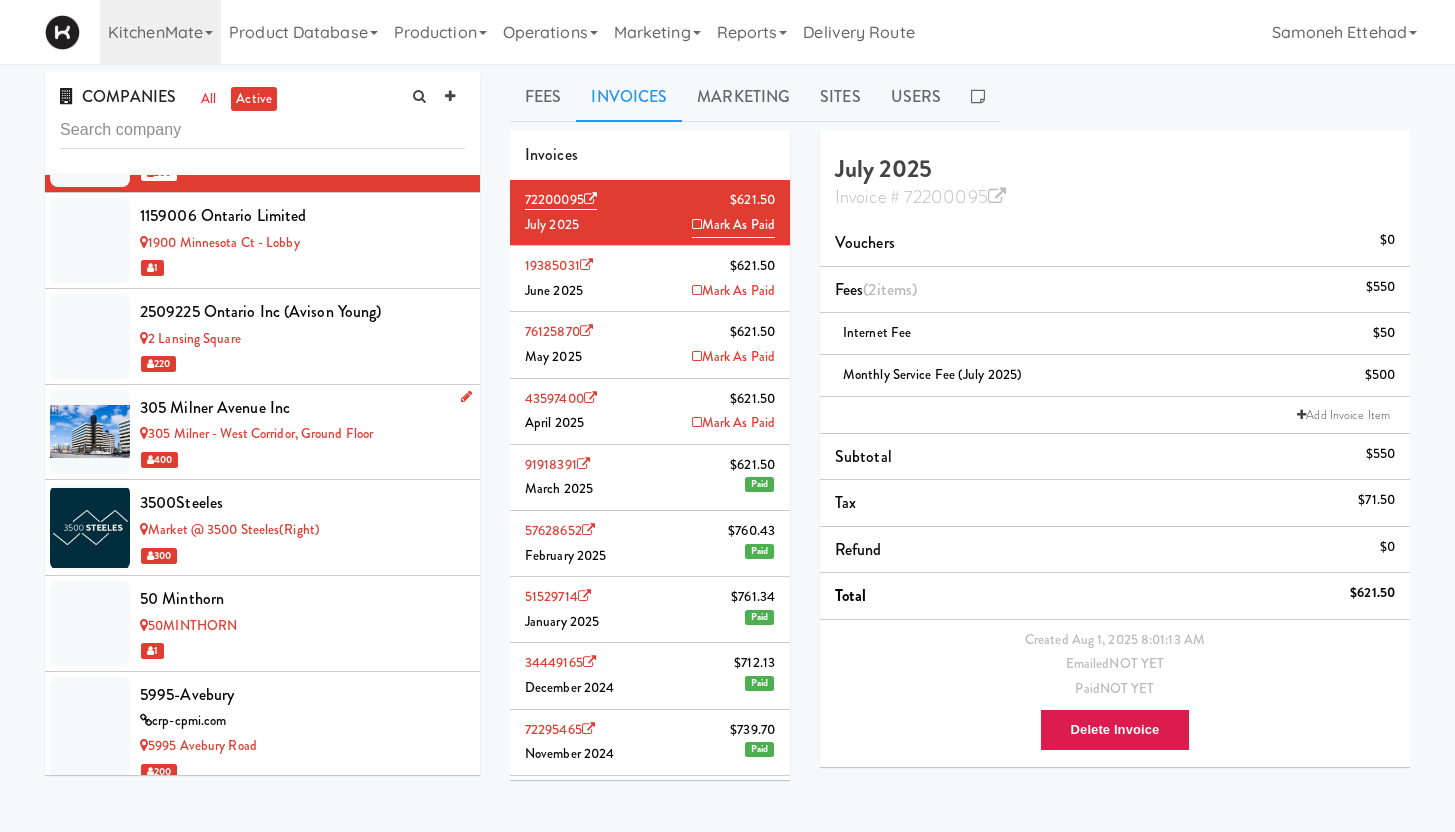 click on "305 Milner - West Corridor, Ground Floor" at bounding box center (302, 434) 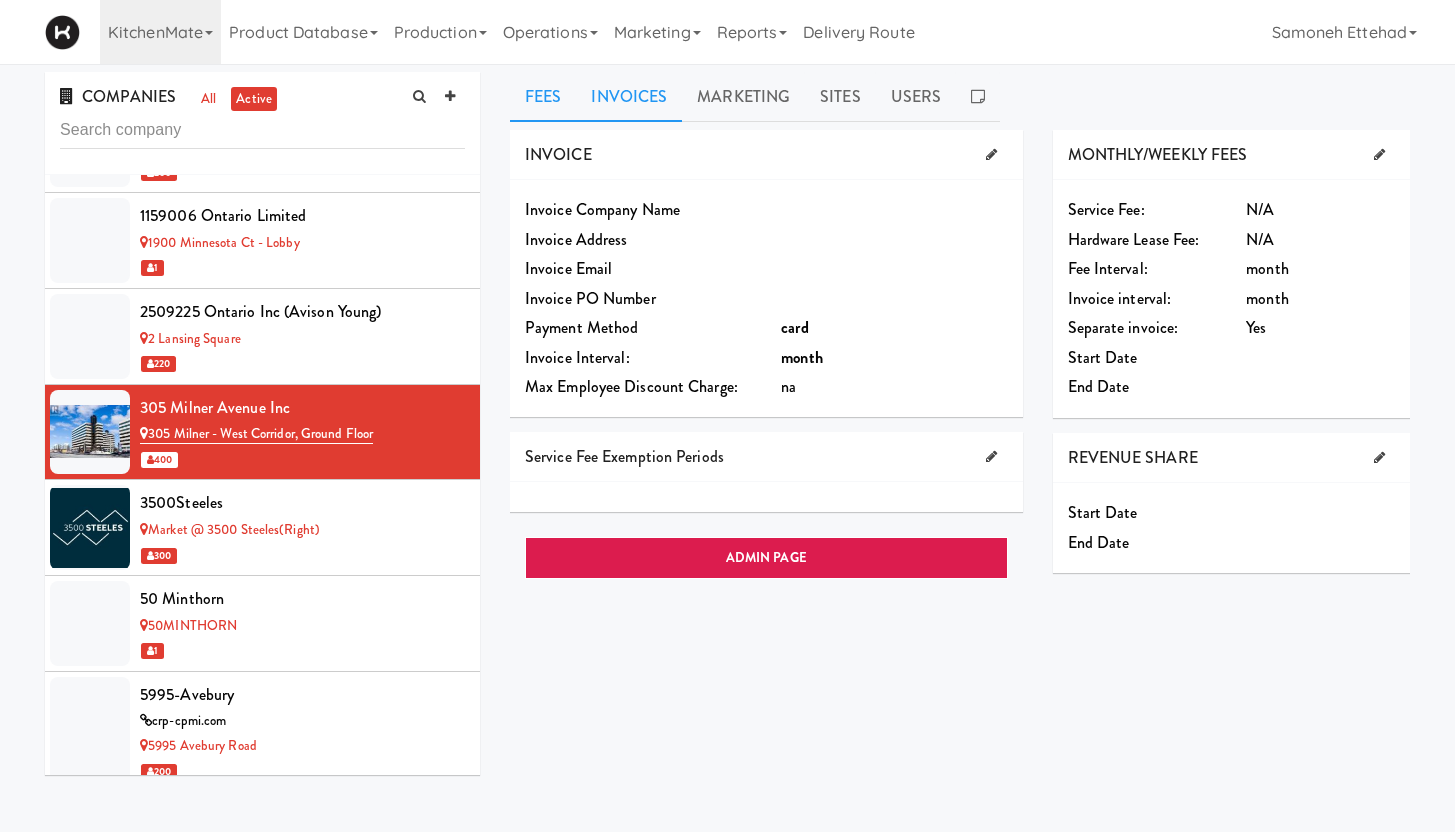 click on "Invoices" at bounding box center (629, 97) 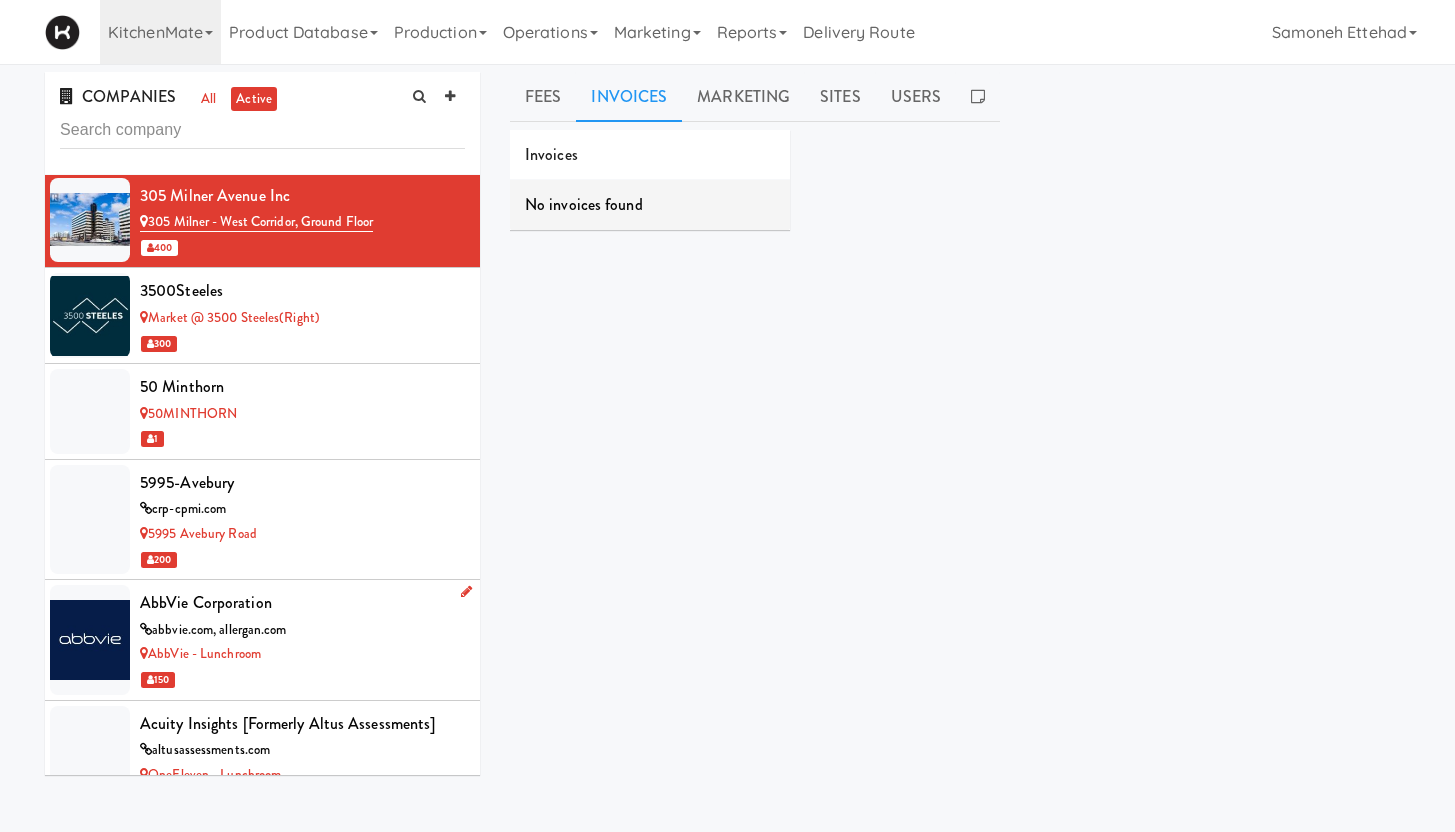 scroll, scrollTop: 367, scrollLeft: 0, axis: vertical 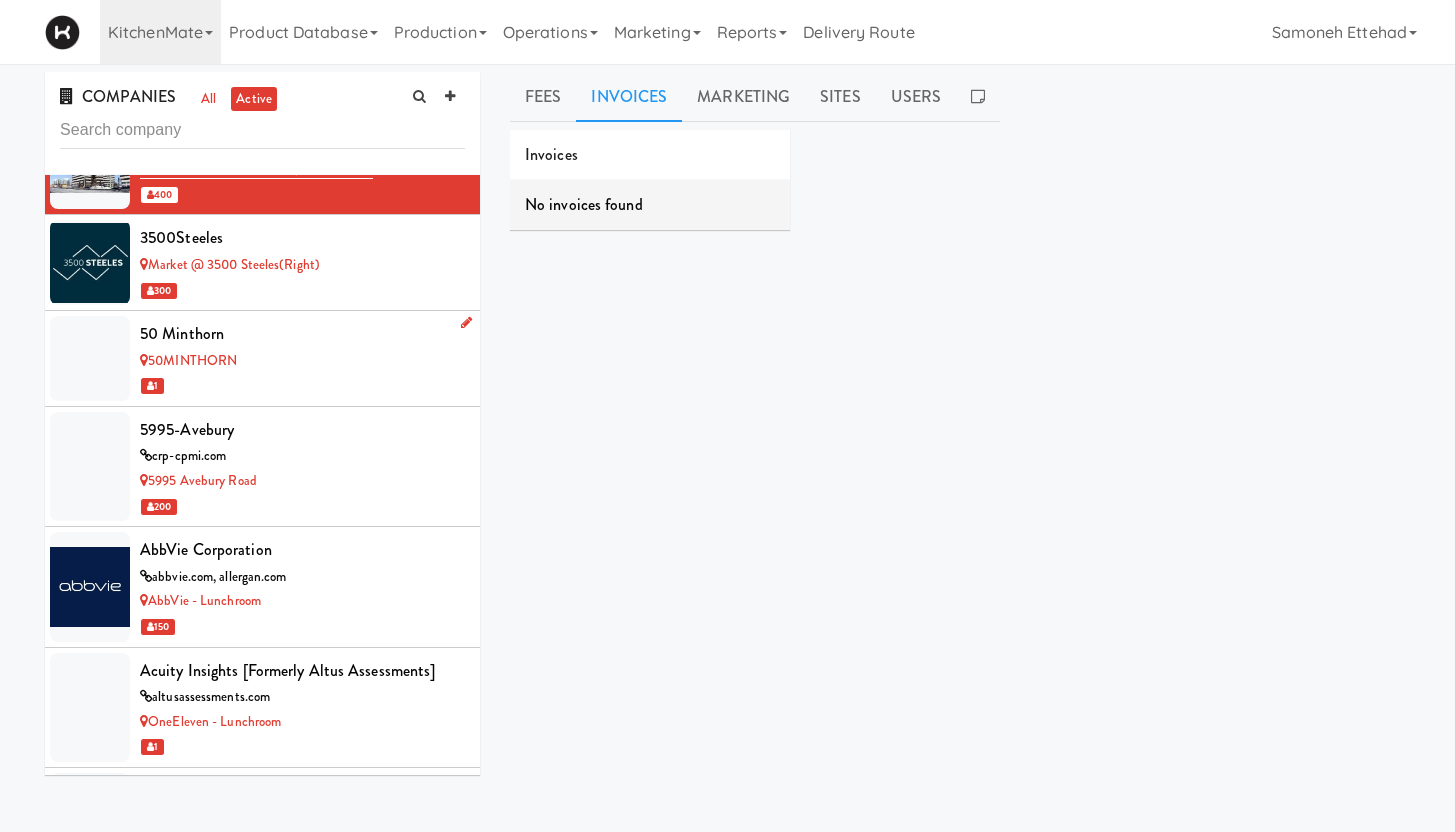 click on "50MINTHORN" at bounding box center (302, 361) 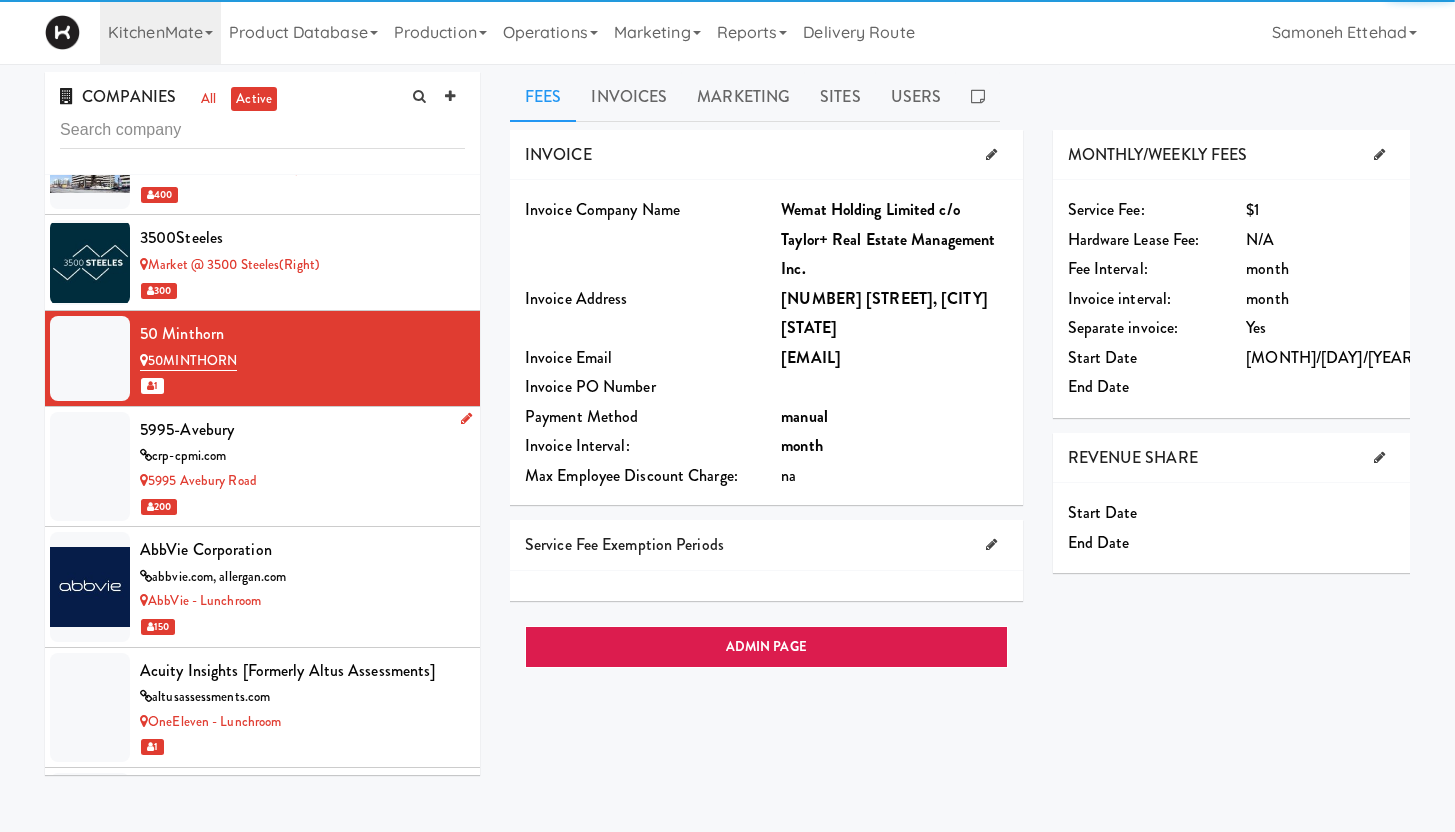 click on "5995 Avebury Road" at bounding box center (302, 481) 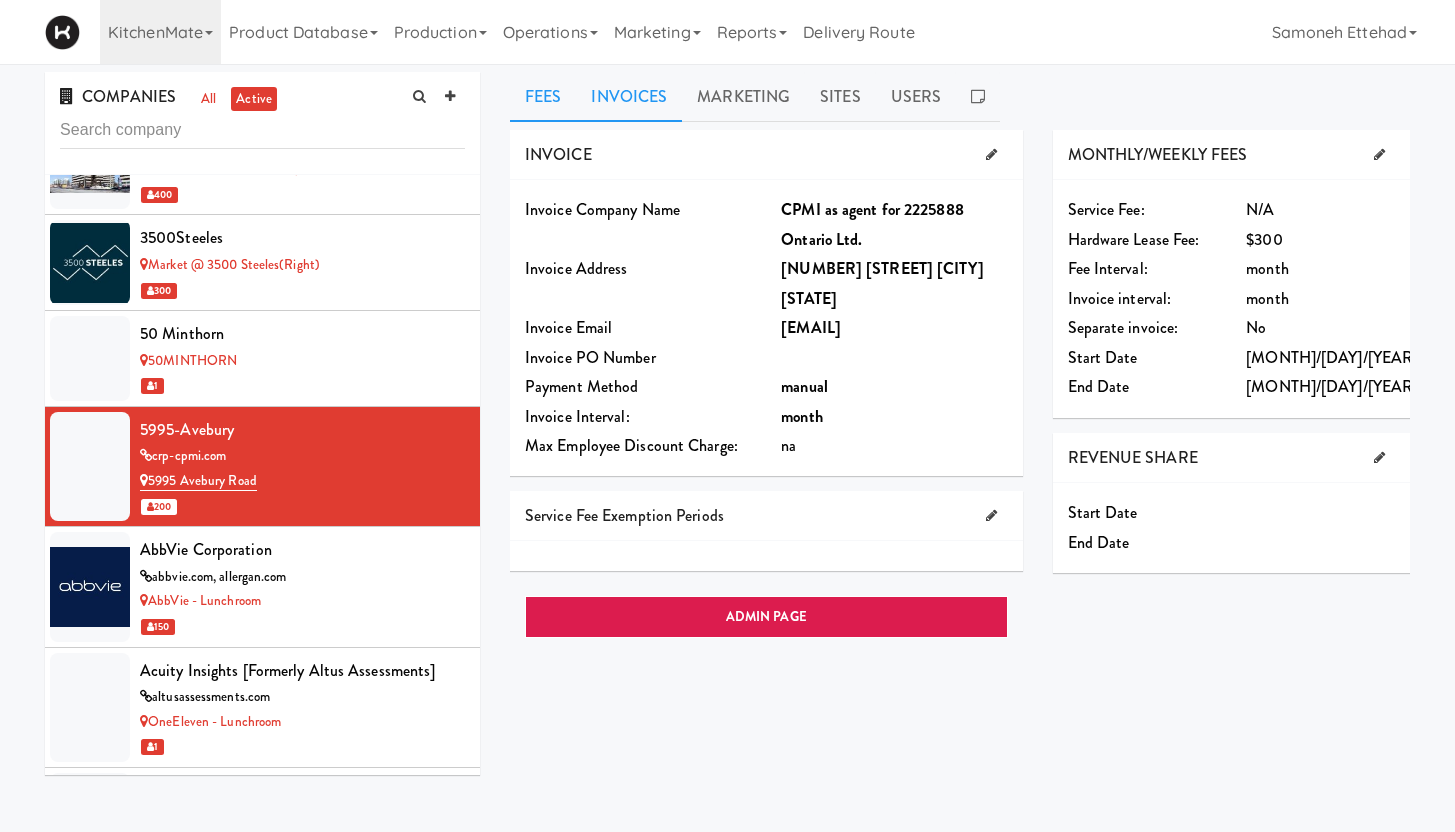 click on "Invoices" at bounding box center [629, 97] 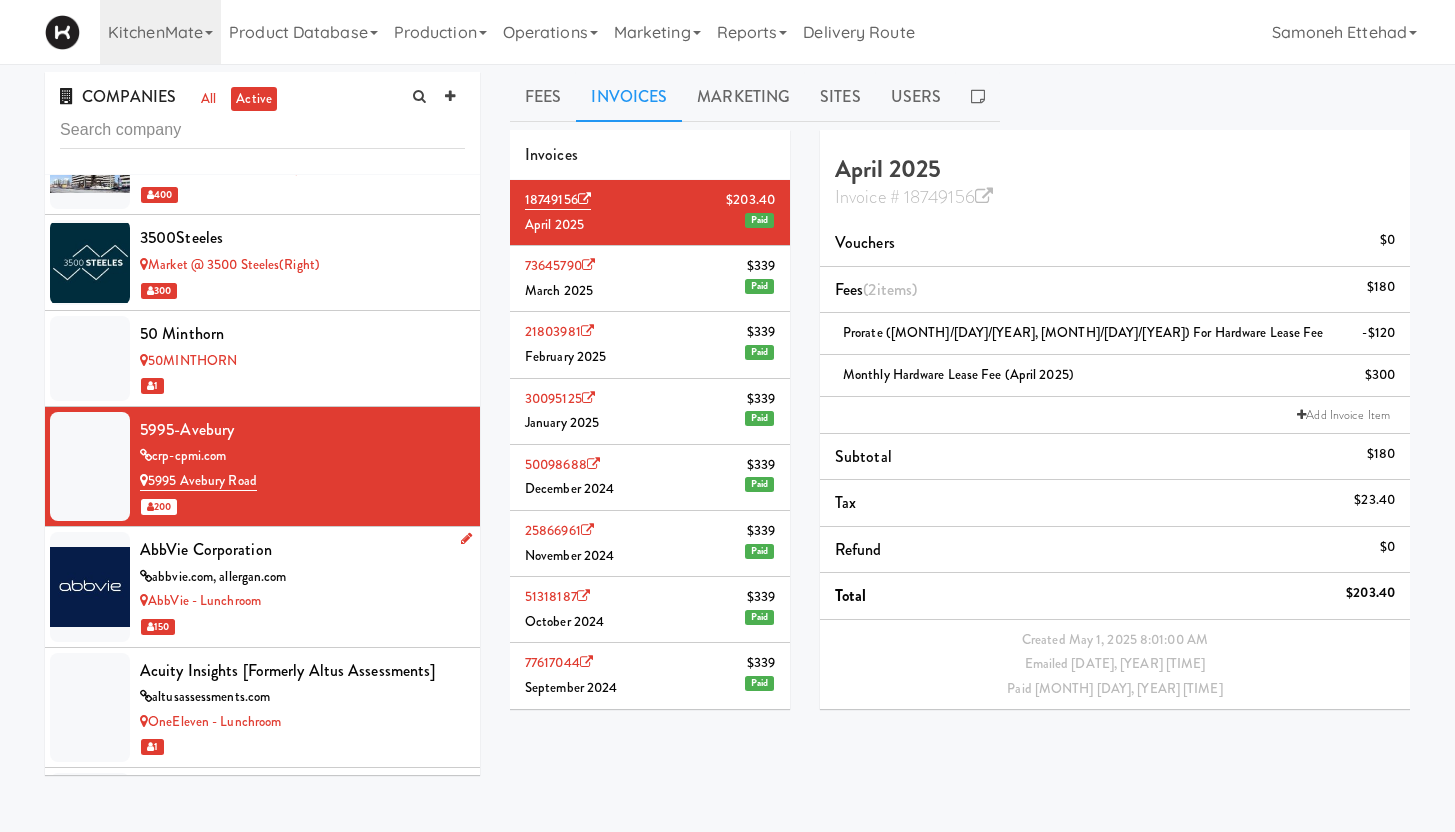 click on "abbvie.com, allergan.com" at bounding box center [302, 577] 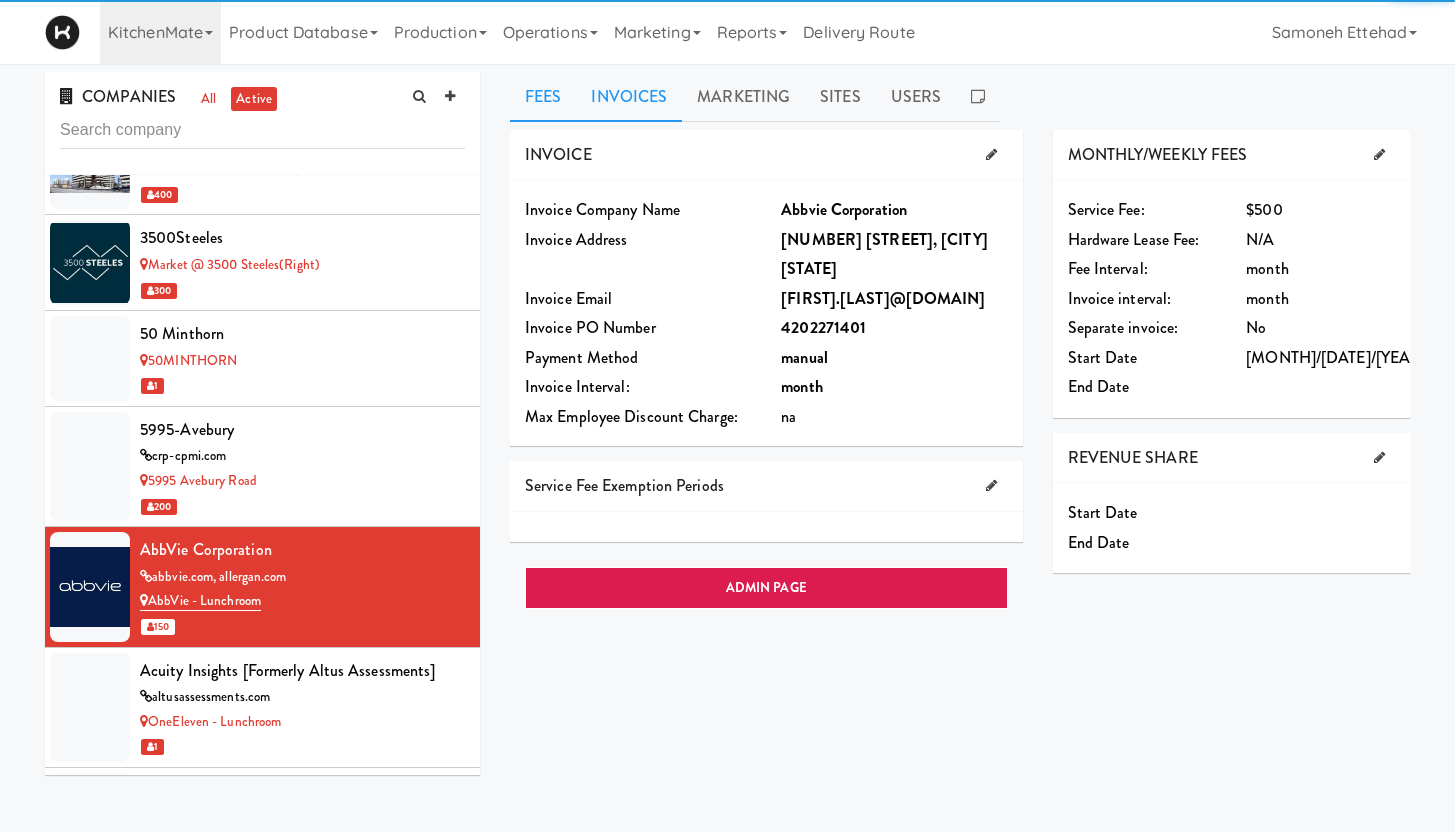 click on "Invoices" at bounding box center (629, 97) 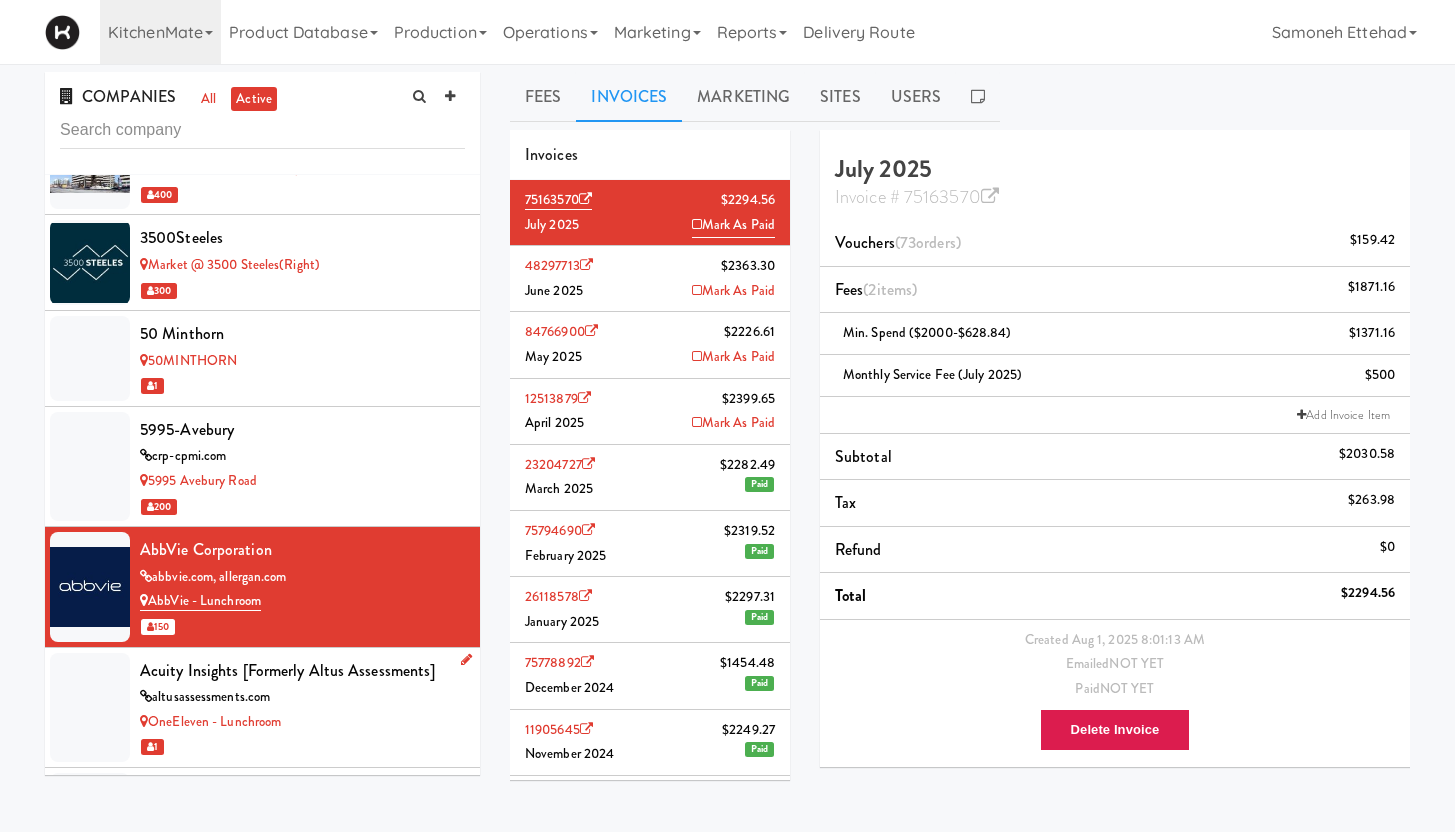 scroll, scrollTop: 722, scrollLeft: 0, axis: vertical 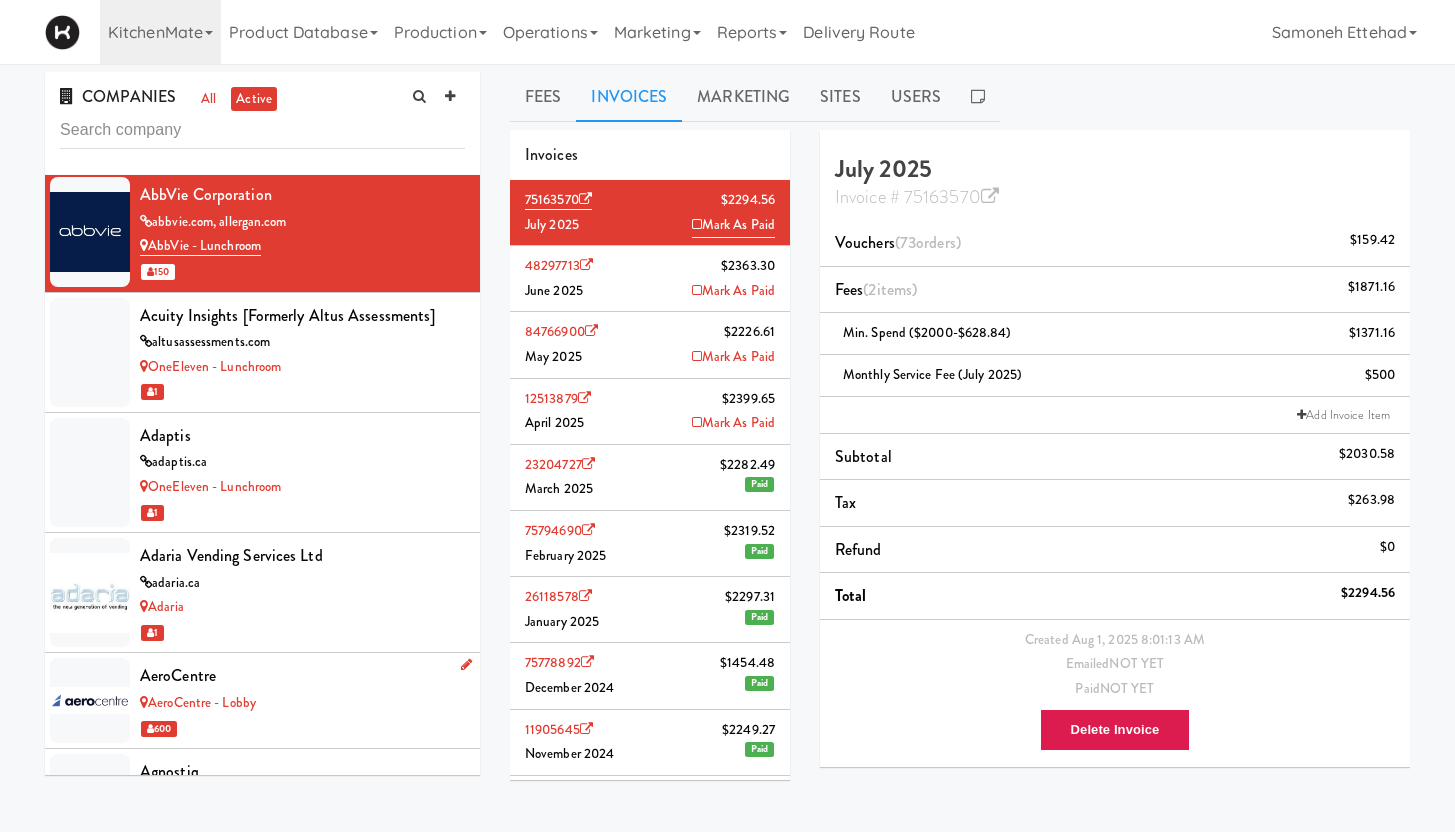 click on "AeroCentre" at bounding box center [302, 676] 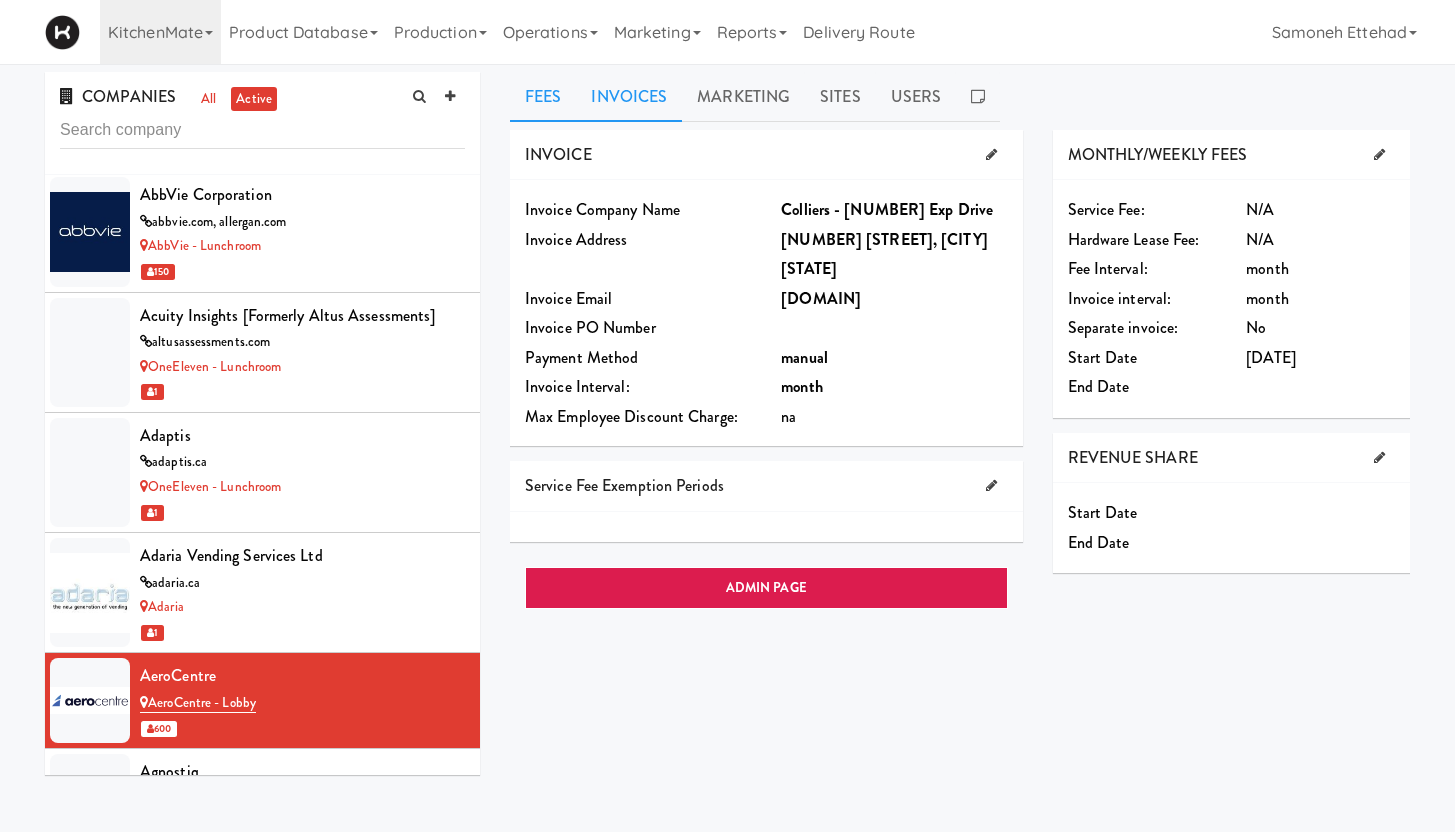 click on "Invoices" at bounding box center (629, 97) 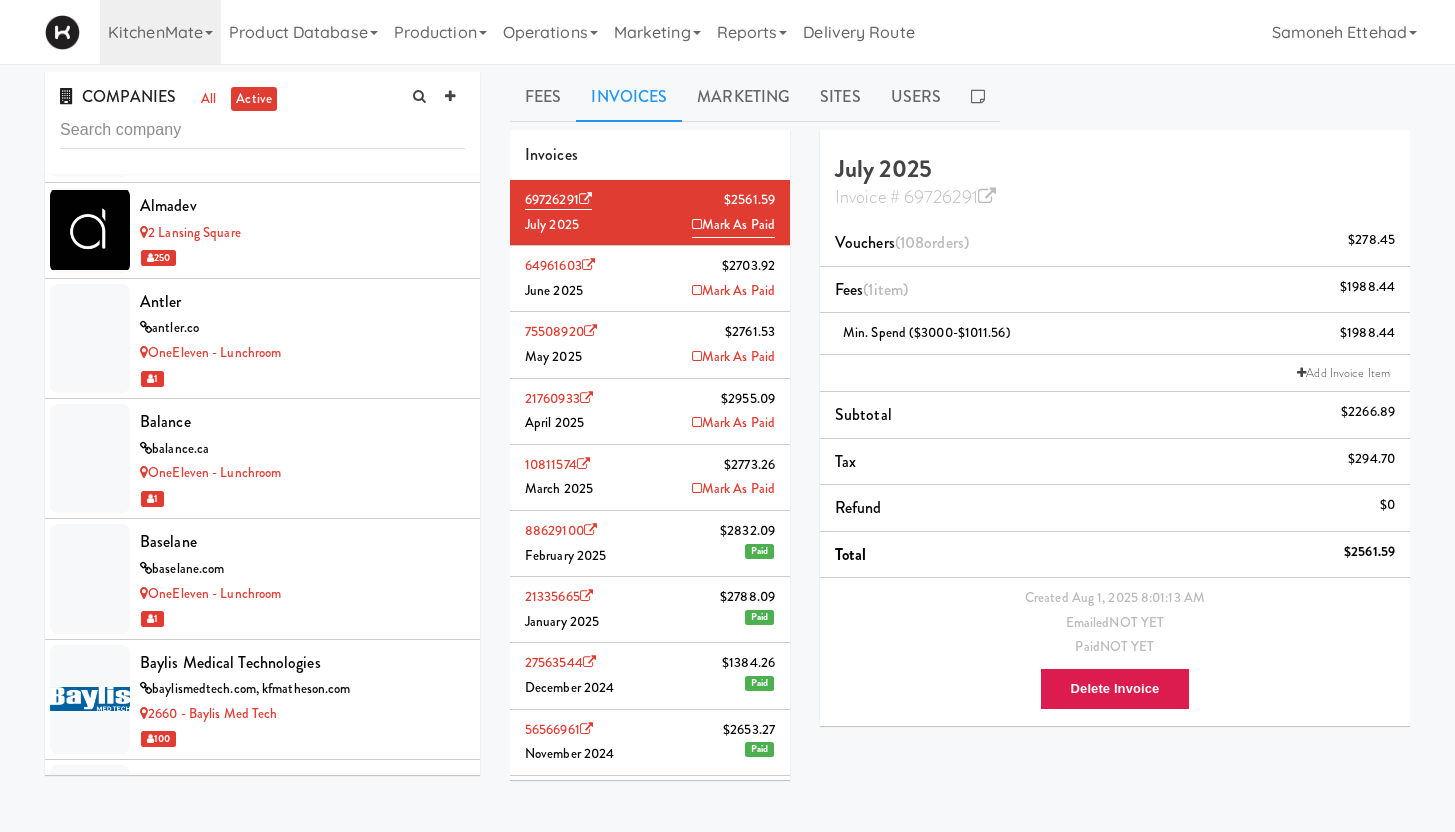 scroll, scrollTop: 1783, scrollLeft: 0, axis: vertical 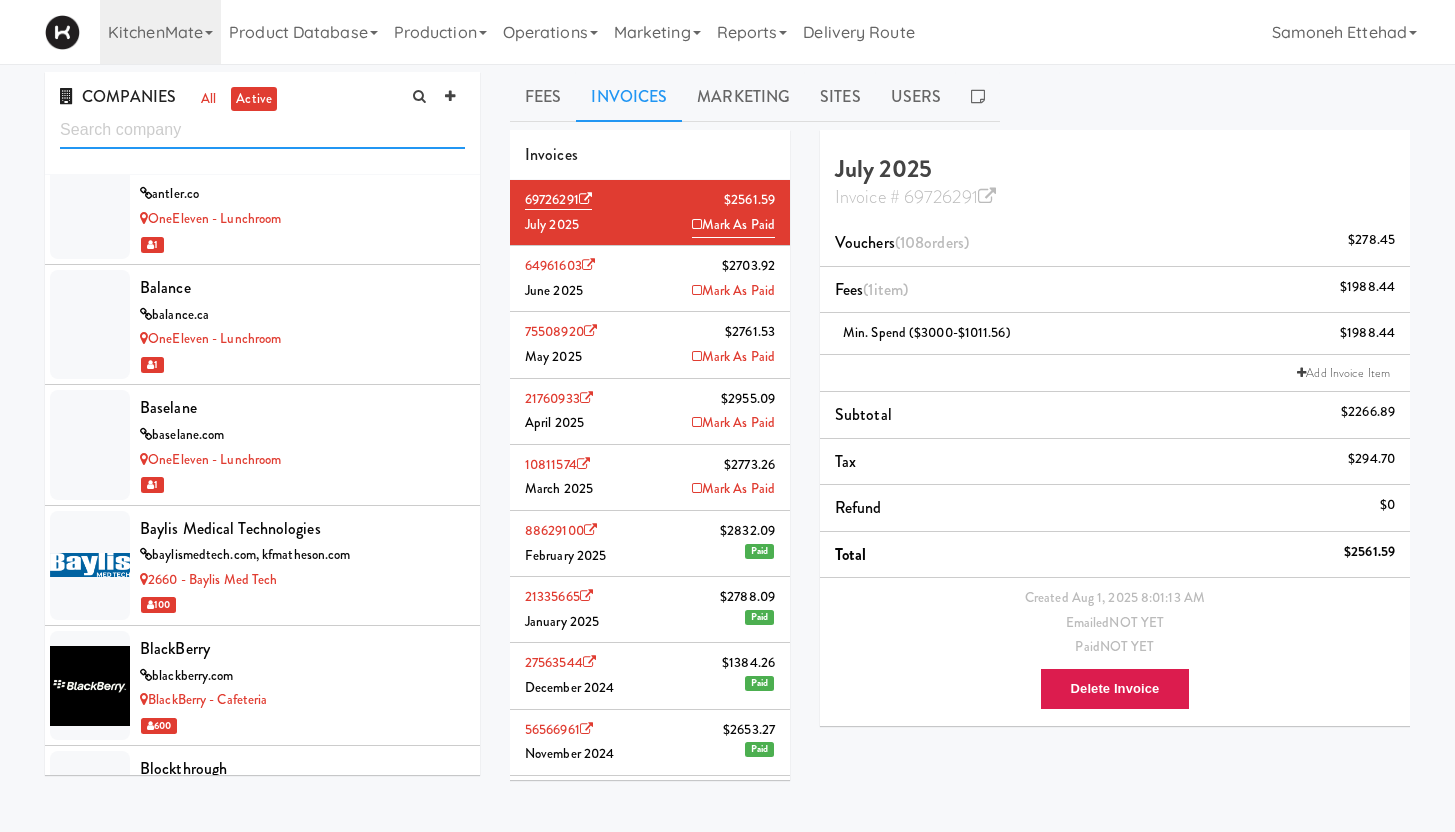 click at bounding box center [262, 130] 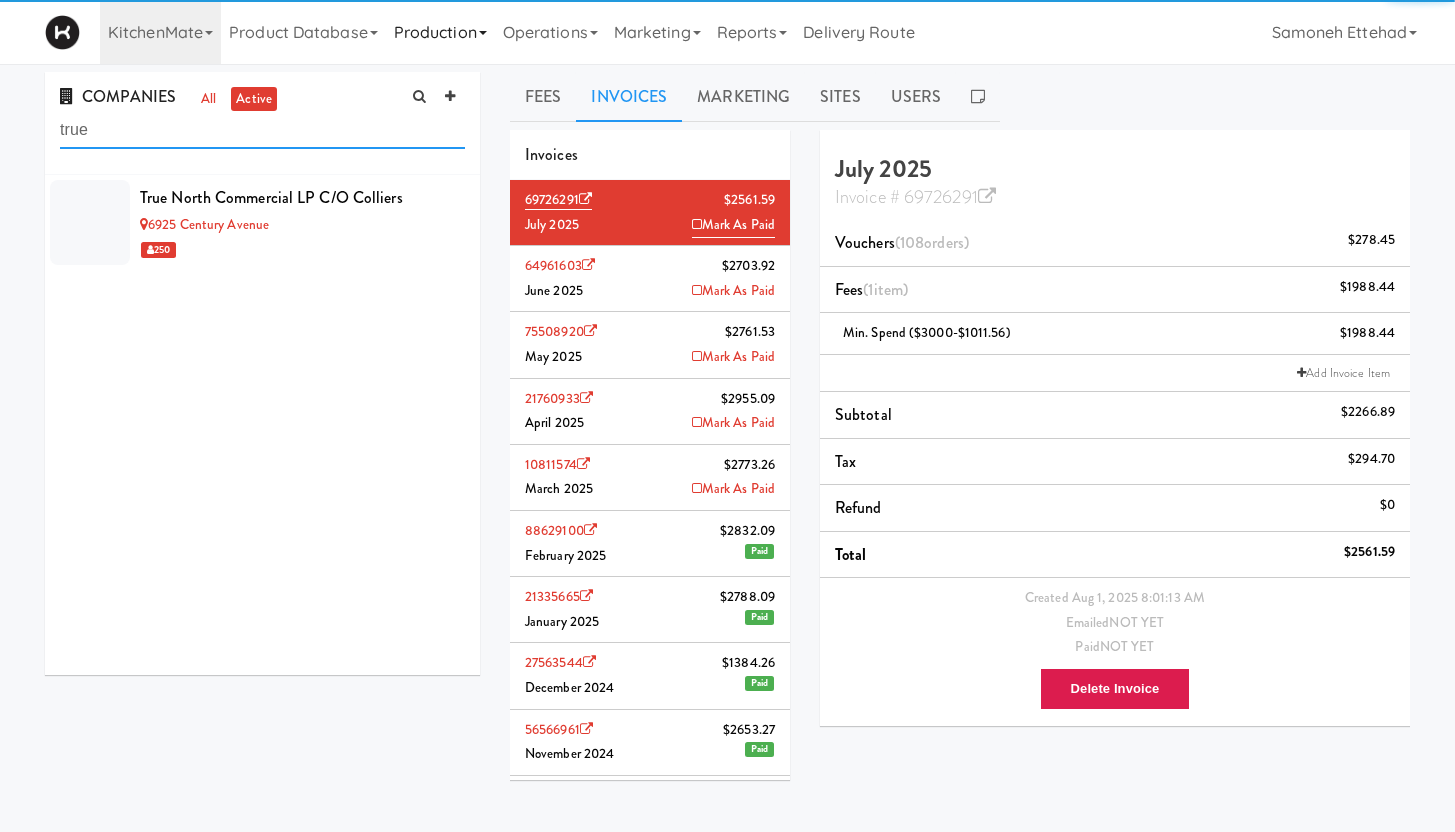 scroll, scrollTop: 0, scrollLeft: 0, axis: both 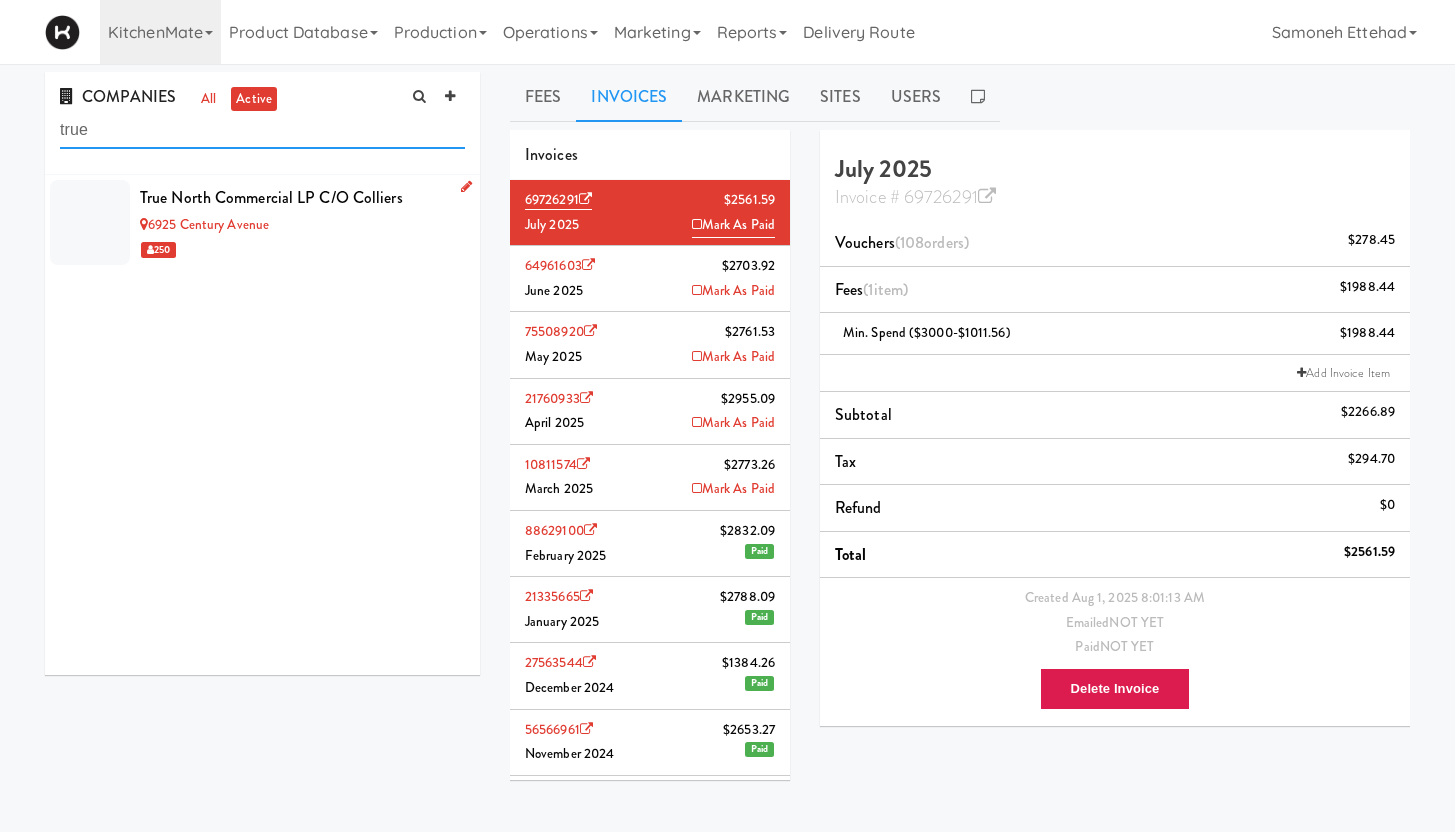 type on "true" 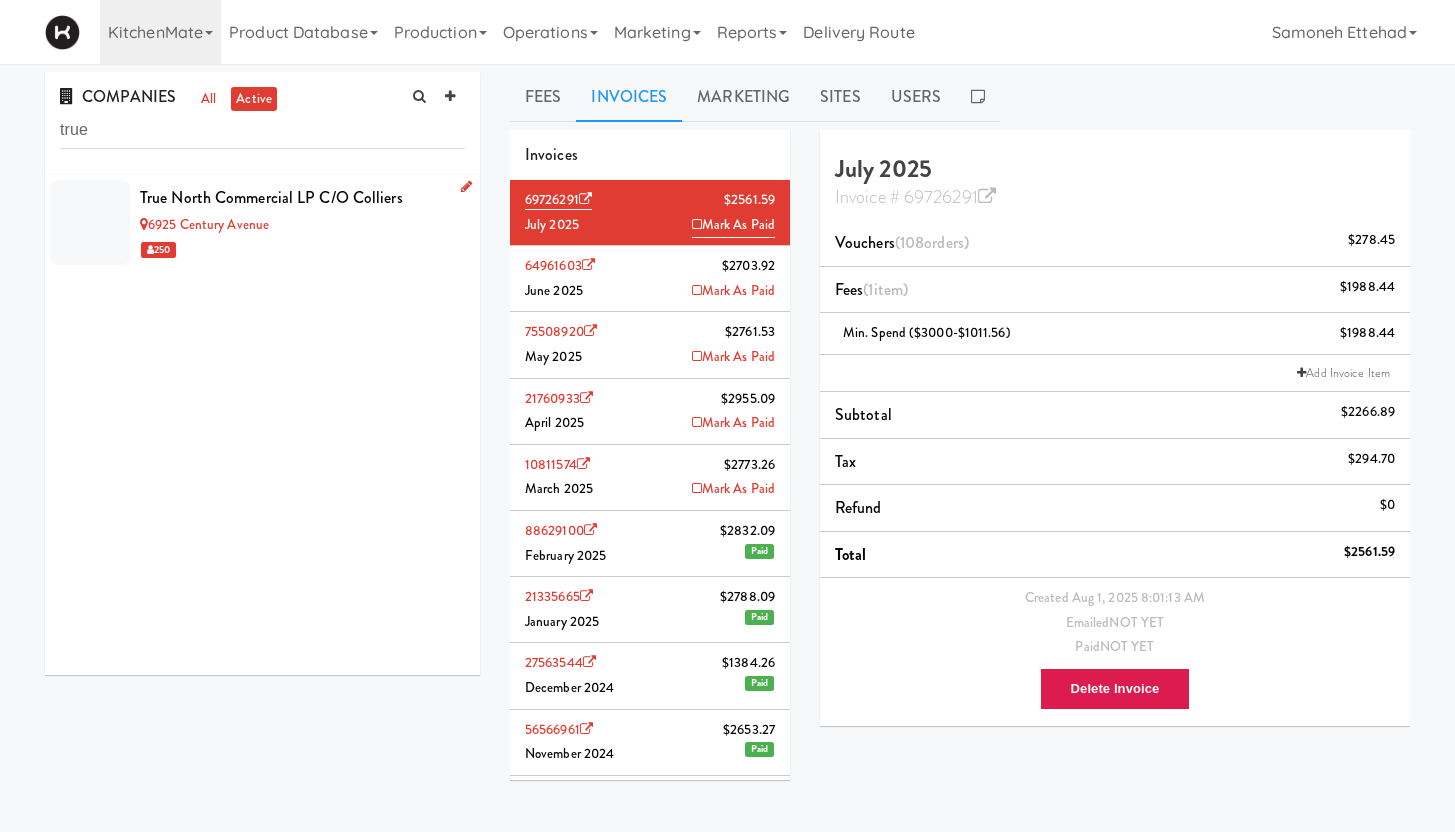 click on "250" at bounding box center [302, 249] 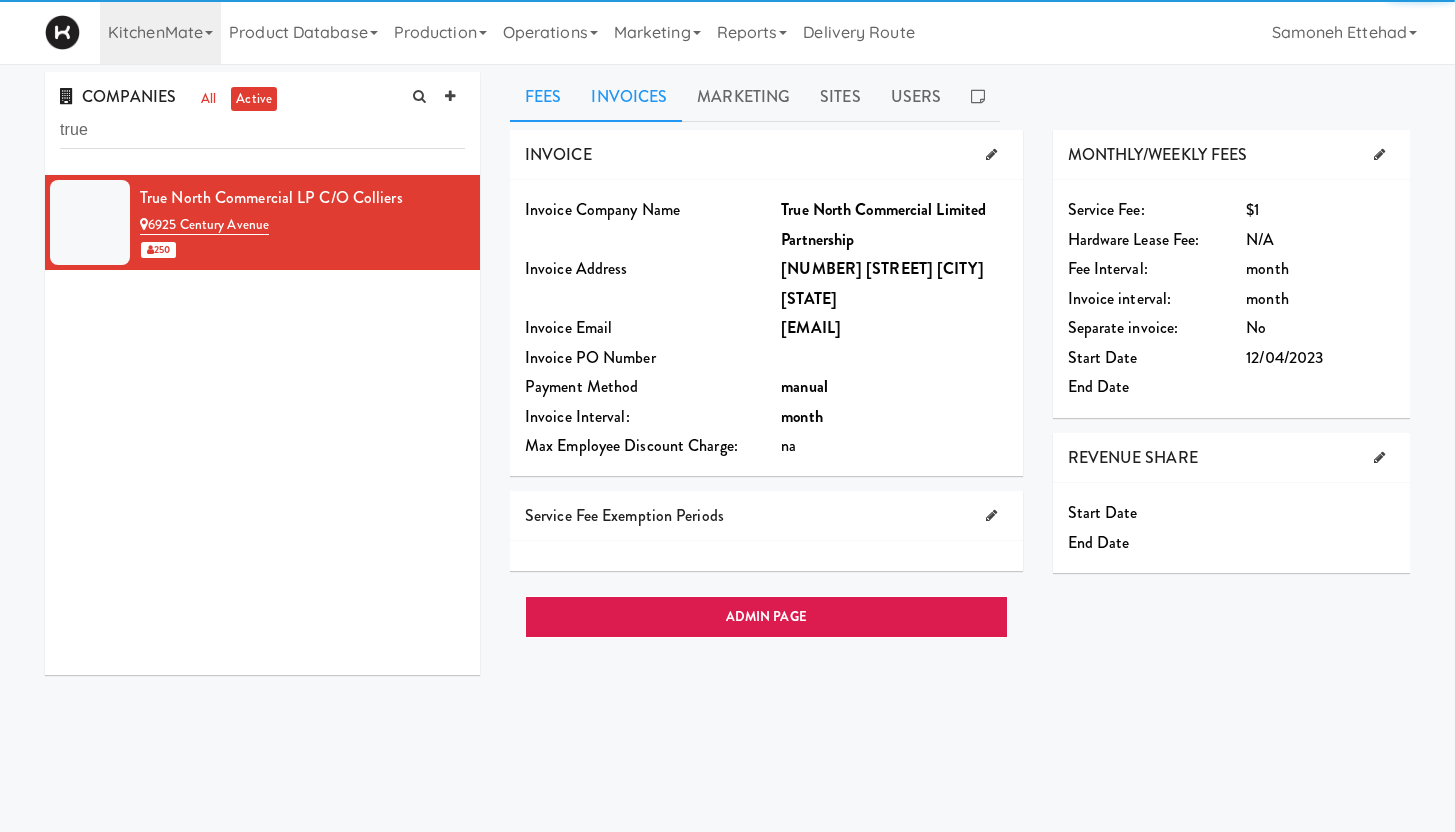 click on "Invoices" at bounding box center [629, 97] 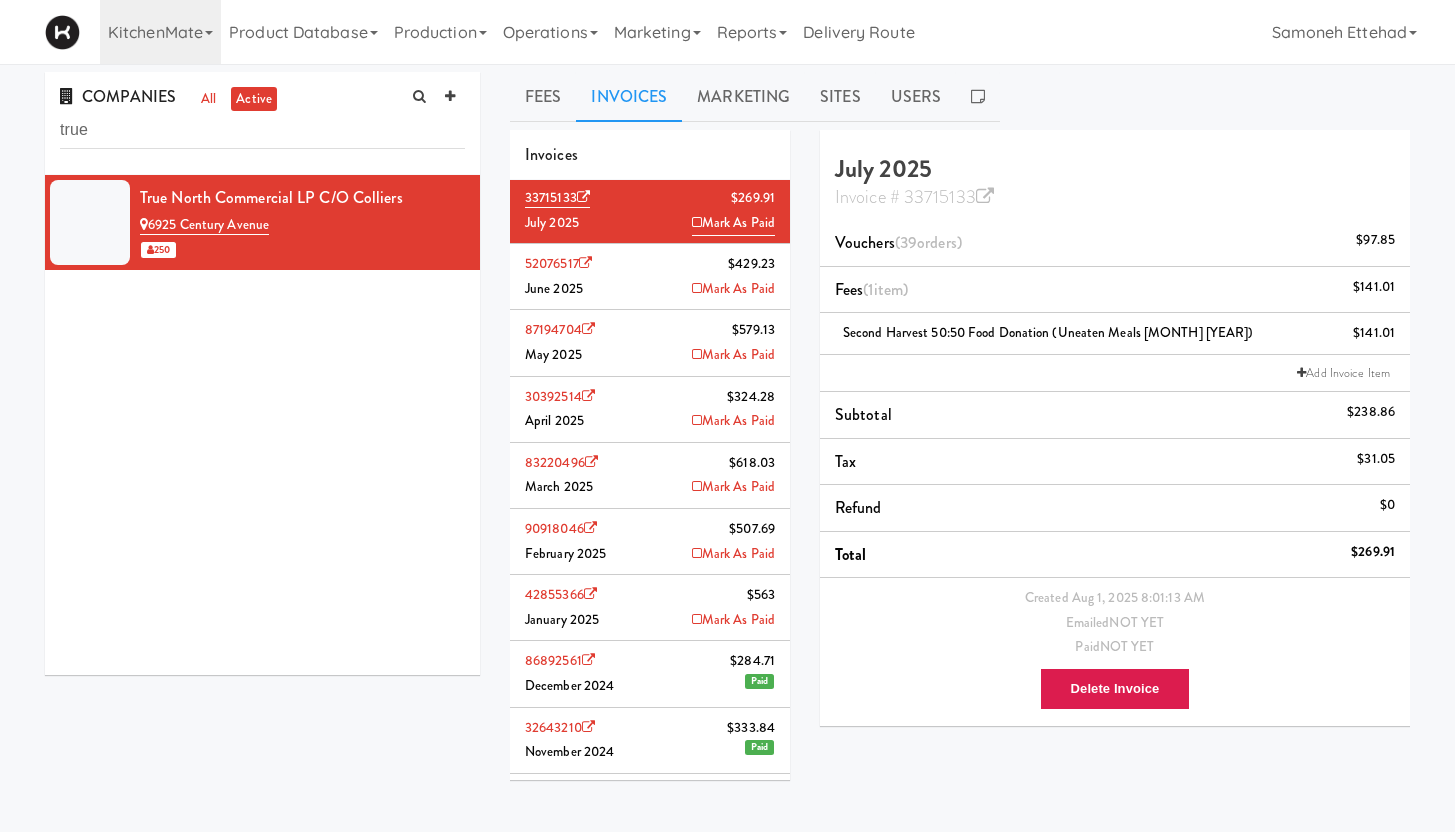 scroll, scrollTop: 0, scrollLeft: 0, axis: both 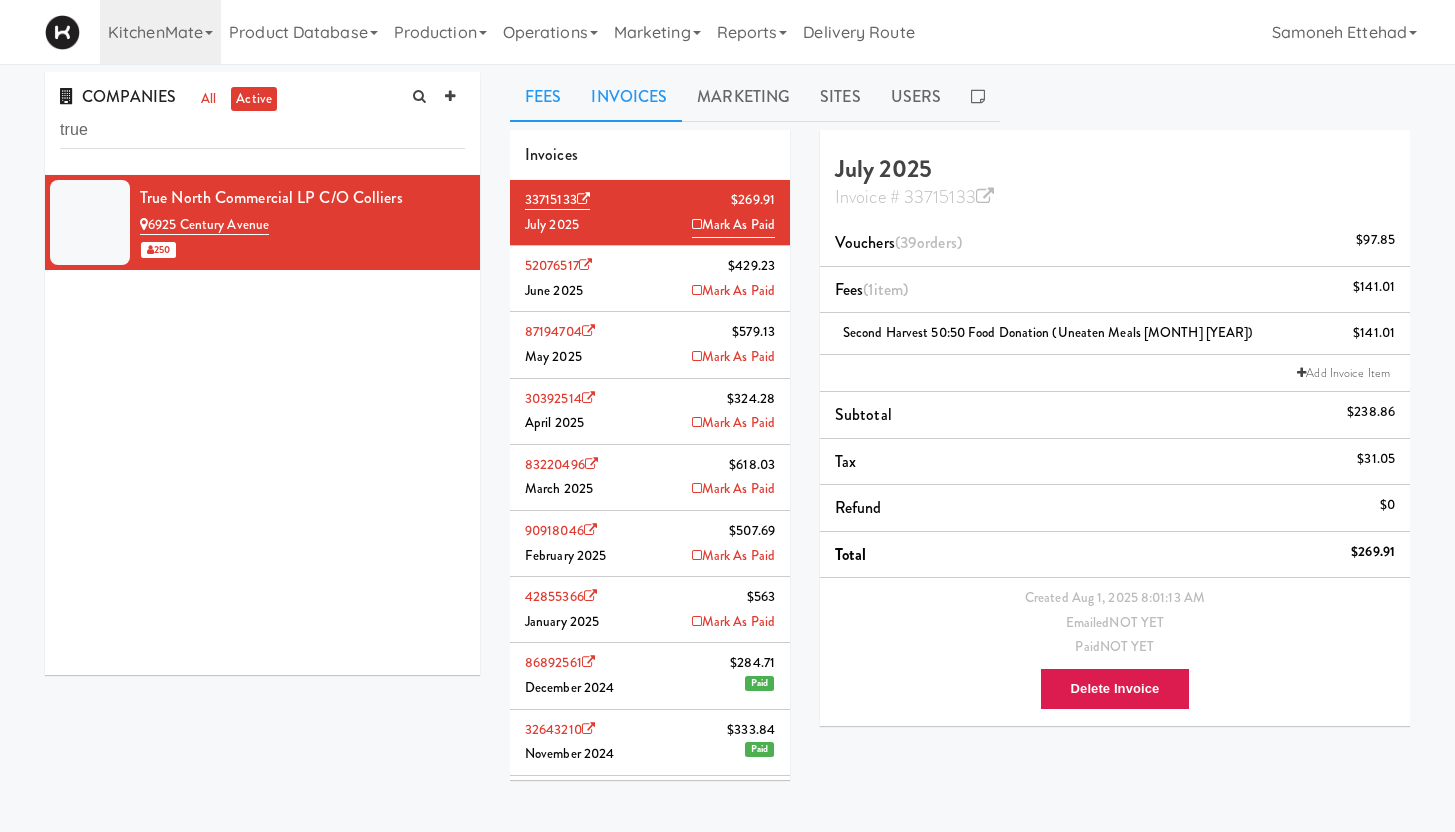 click on "Fees" at bounding box center [543, 97] 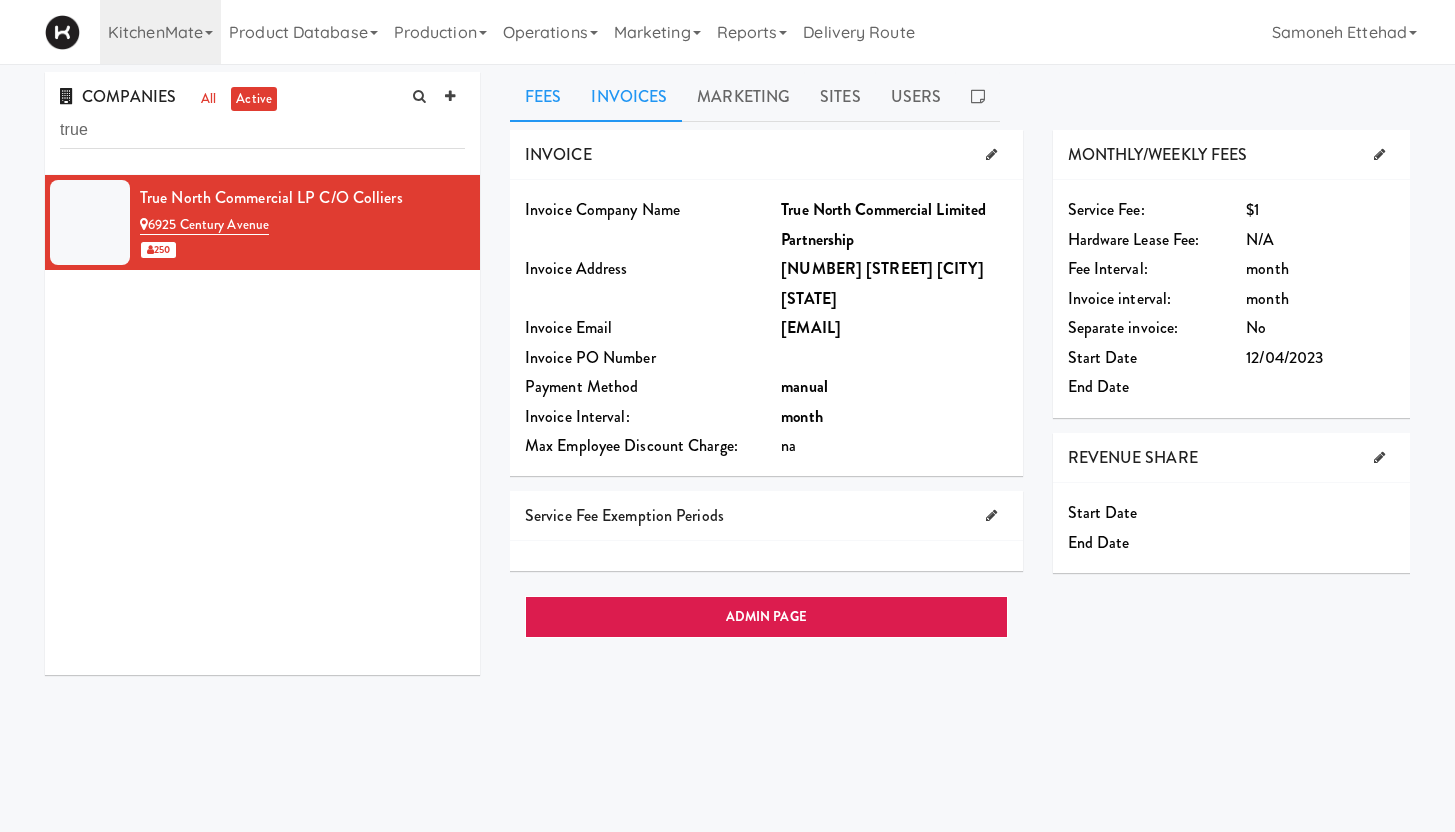 click on "Invoices" at bounding box center [629, 97] 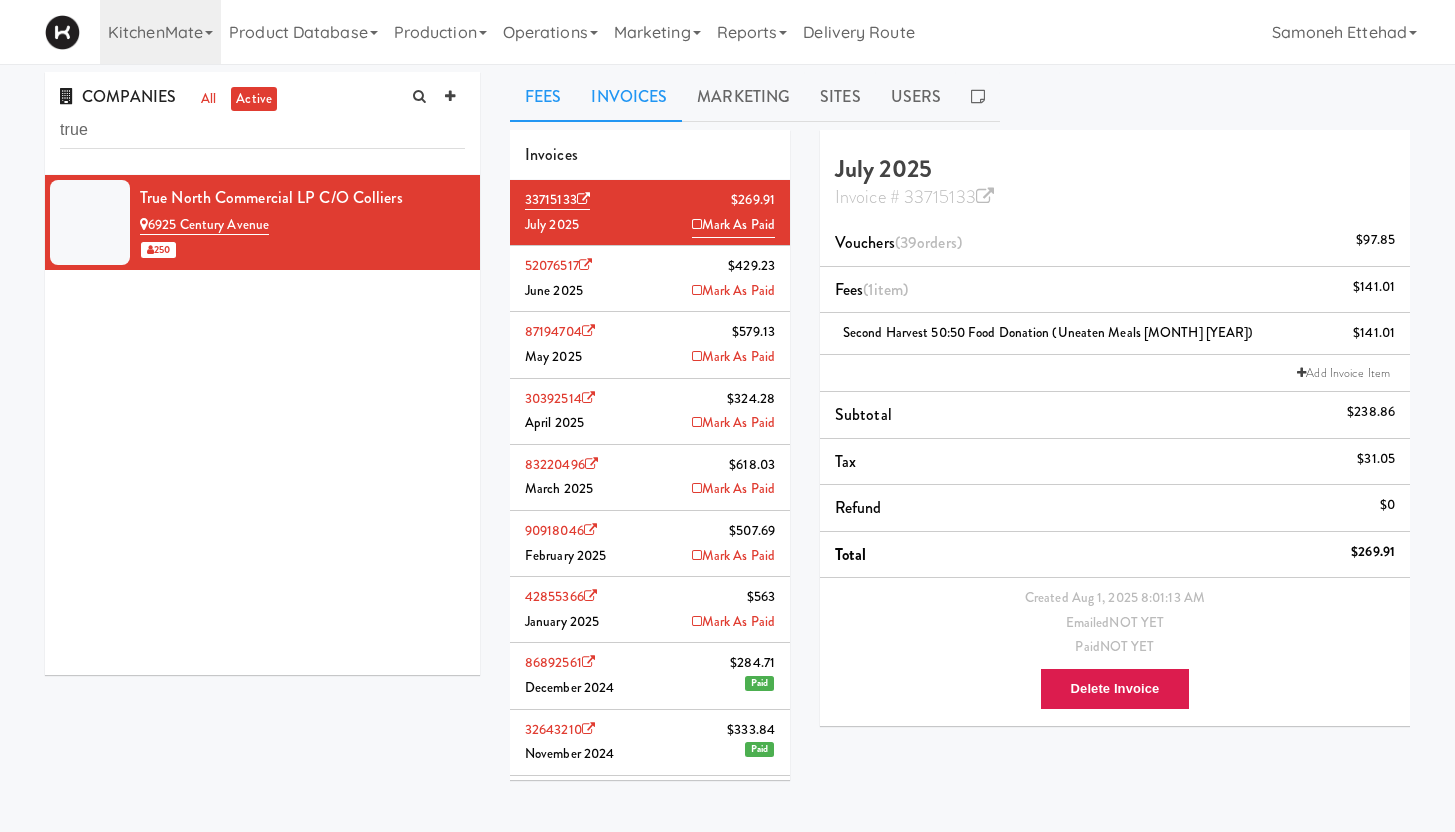 click on "Fees" at bounding box center (543, 97) 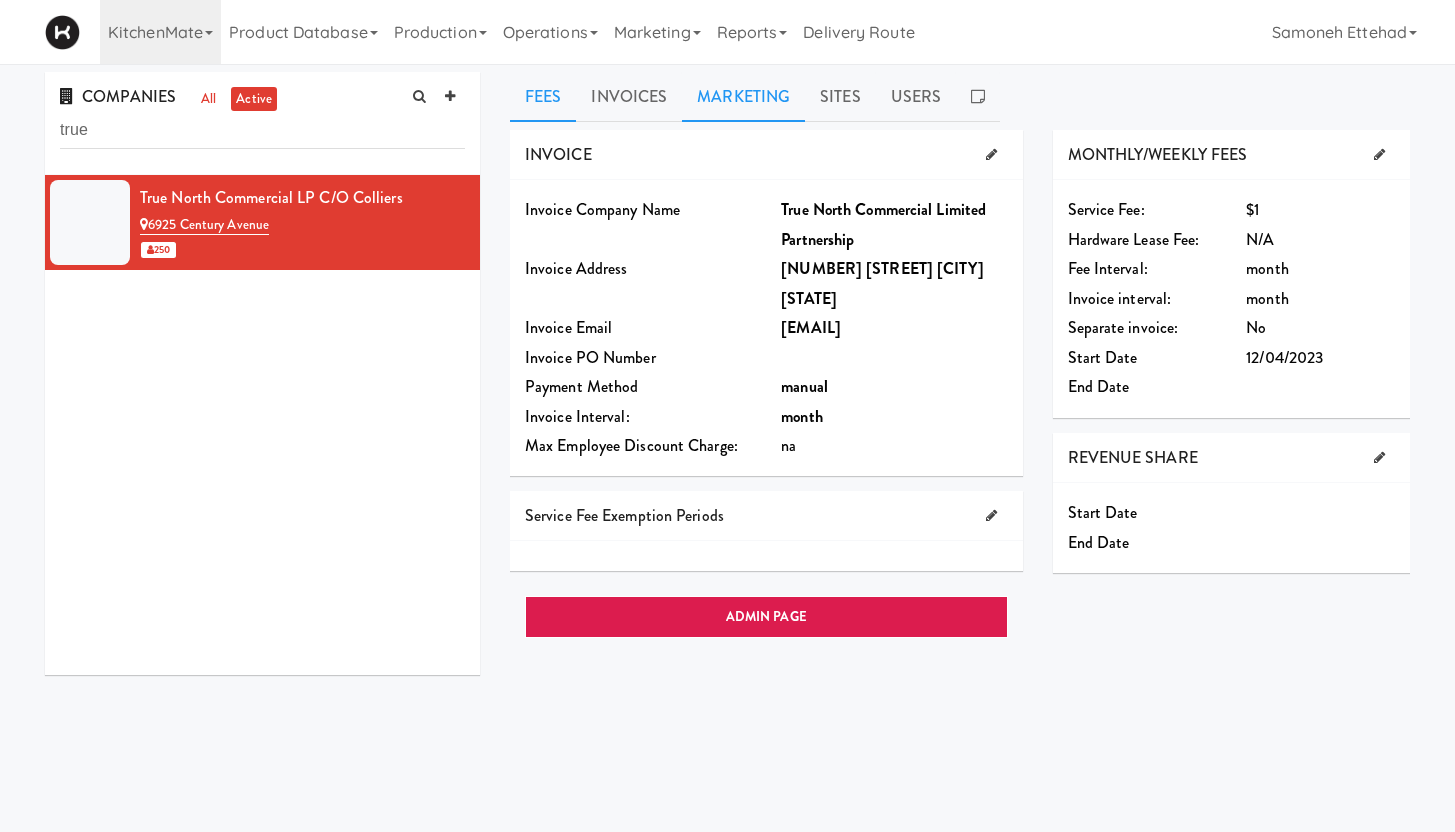 click on "Marketing" at bounding box center (743, 97) 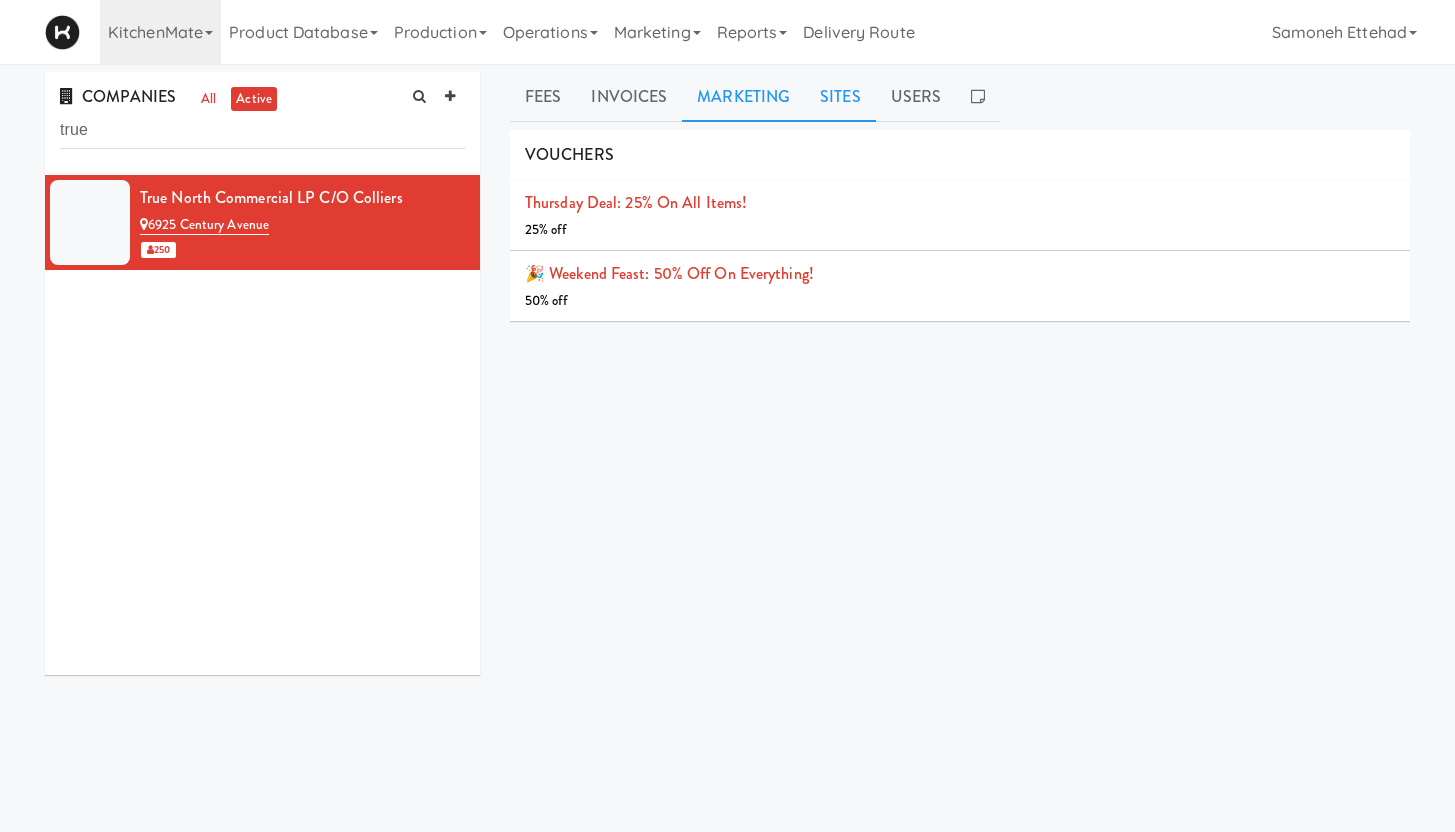 click on "Sites" at bounding box center [840, 97] 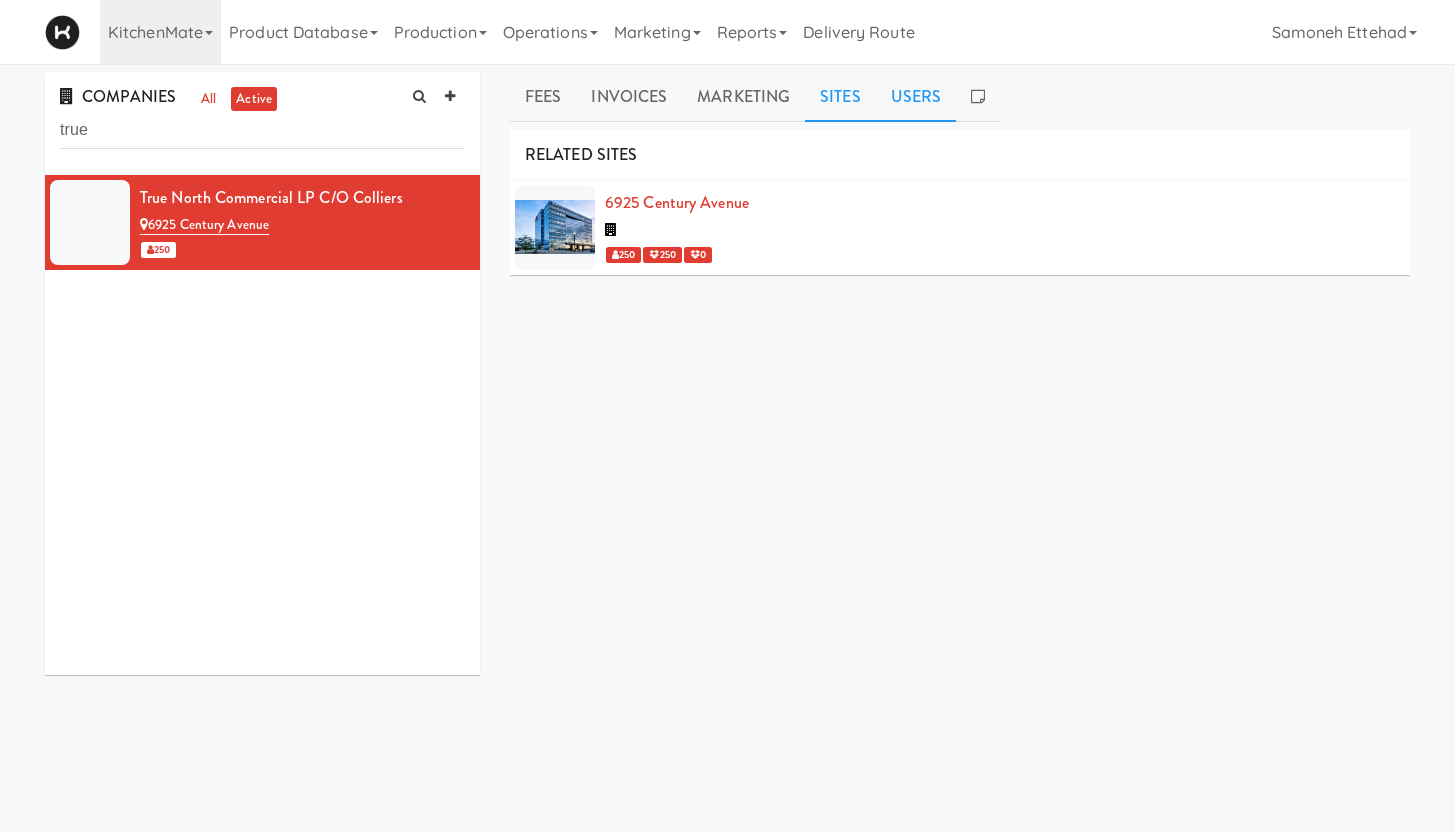 click on "Users" at bounding box center (916, 97) 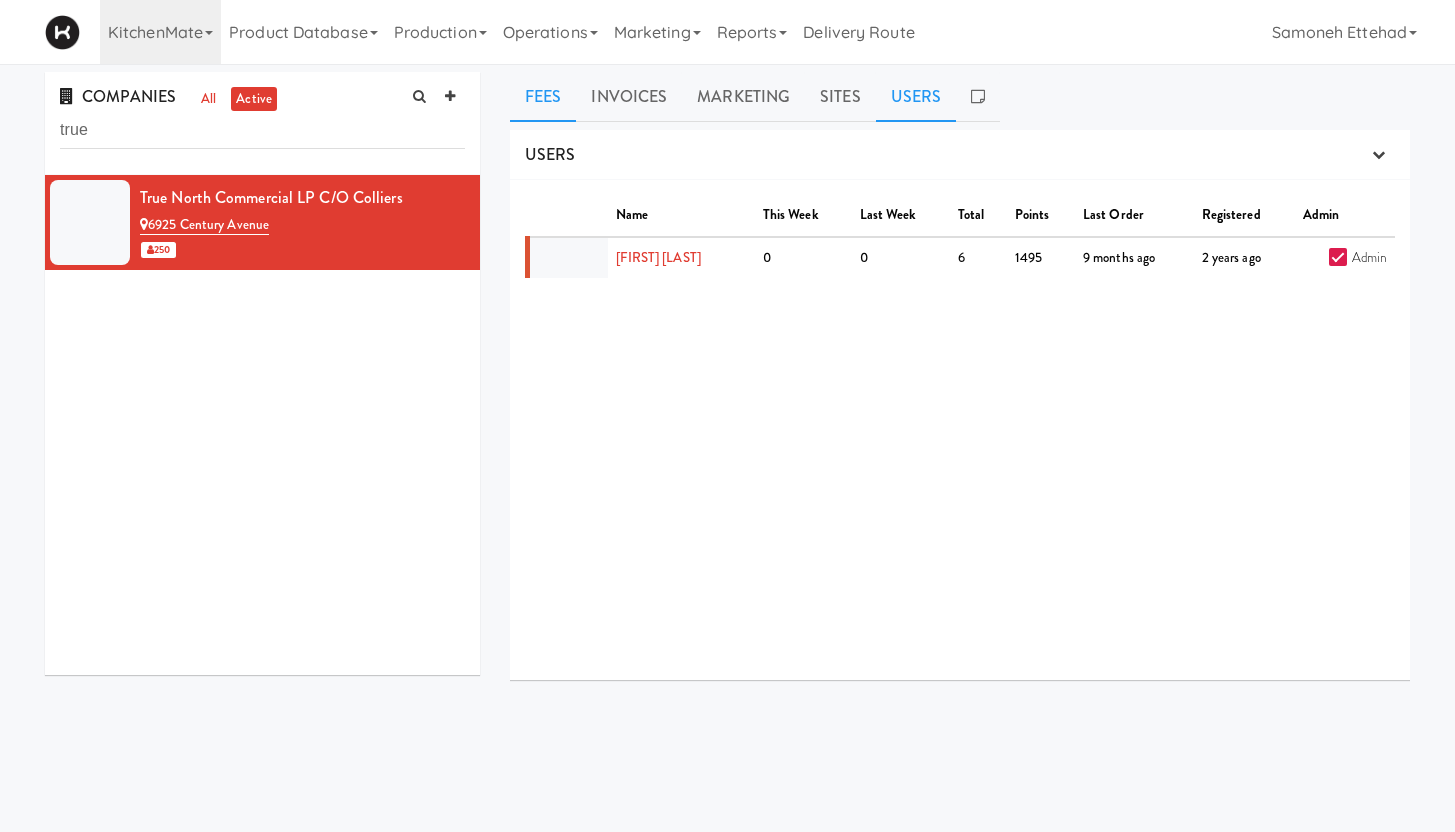 click on "Fees" at bounding box center (543, 97) 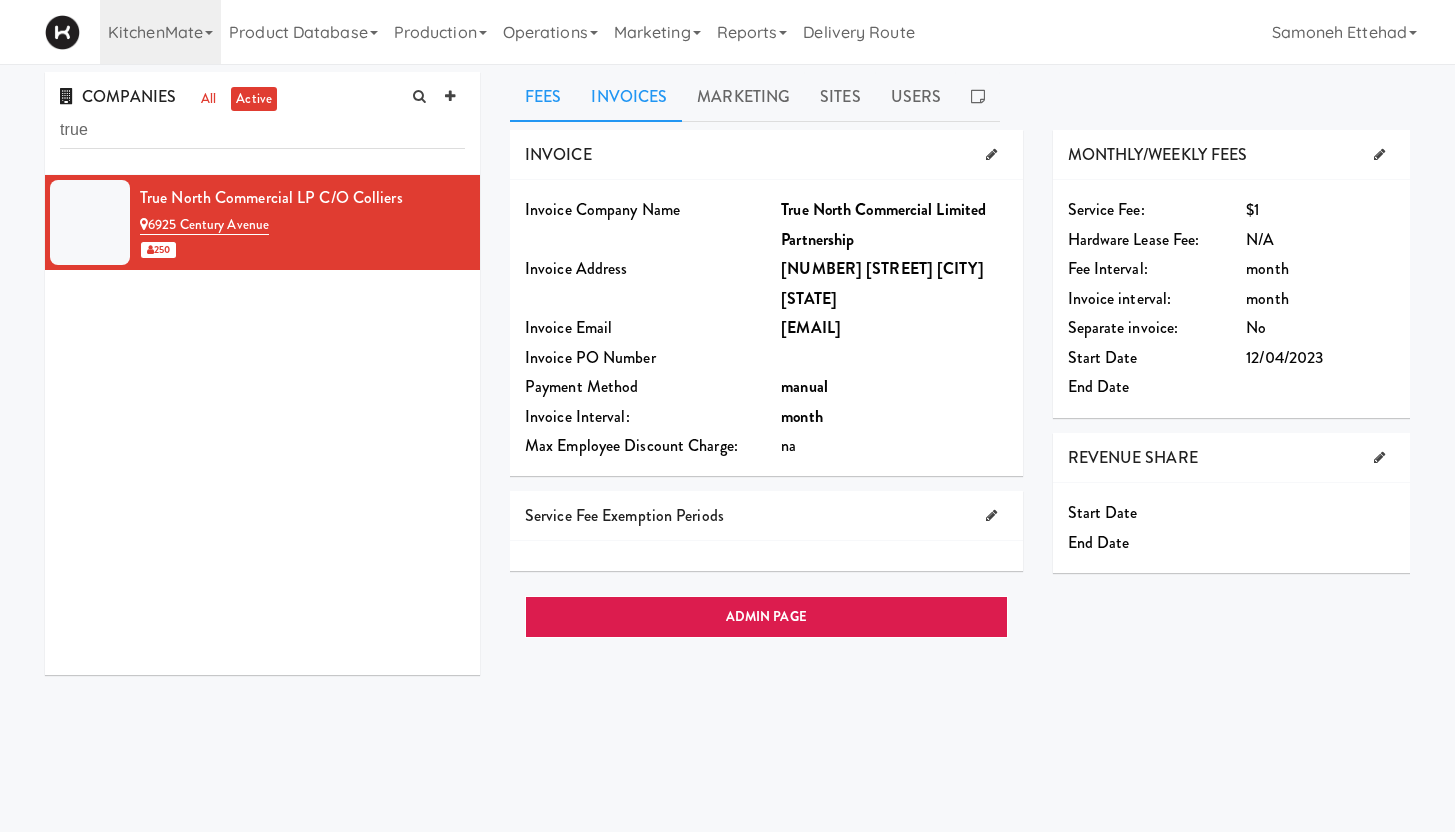 click on "Invoices" at bounding box center (629, 97) 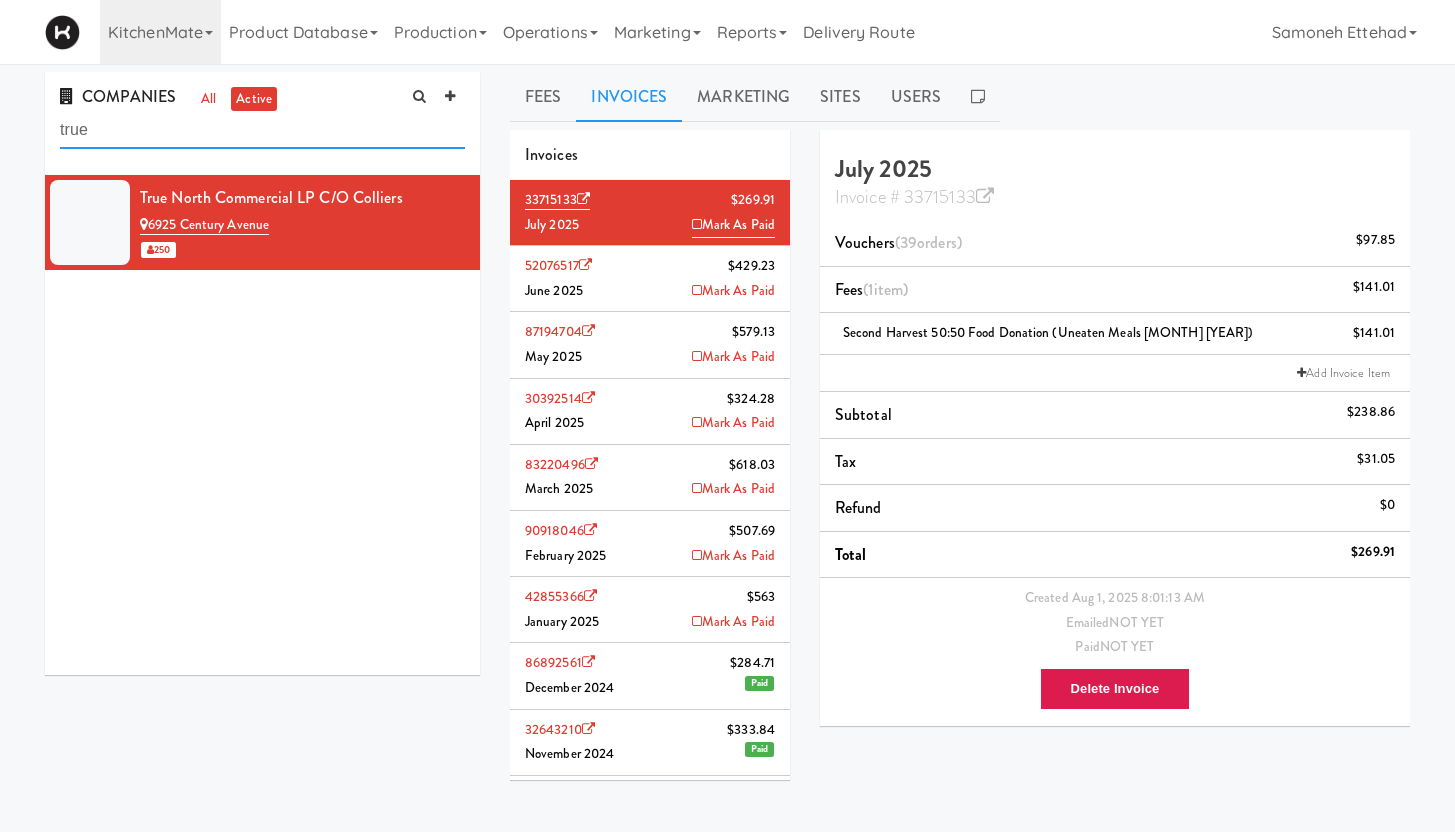 drag, startPoint x: 122, startPoint y: 130, endPoint x: 11, endPoint y: 130, distance: 111 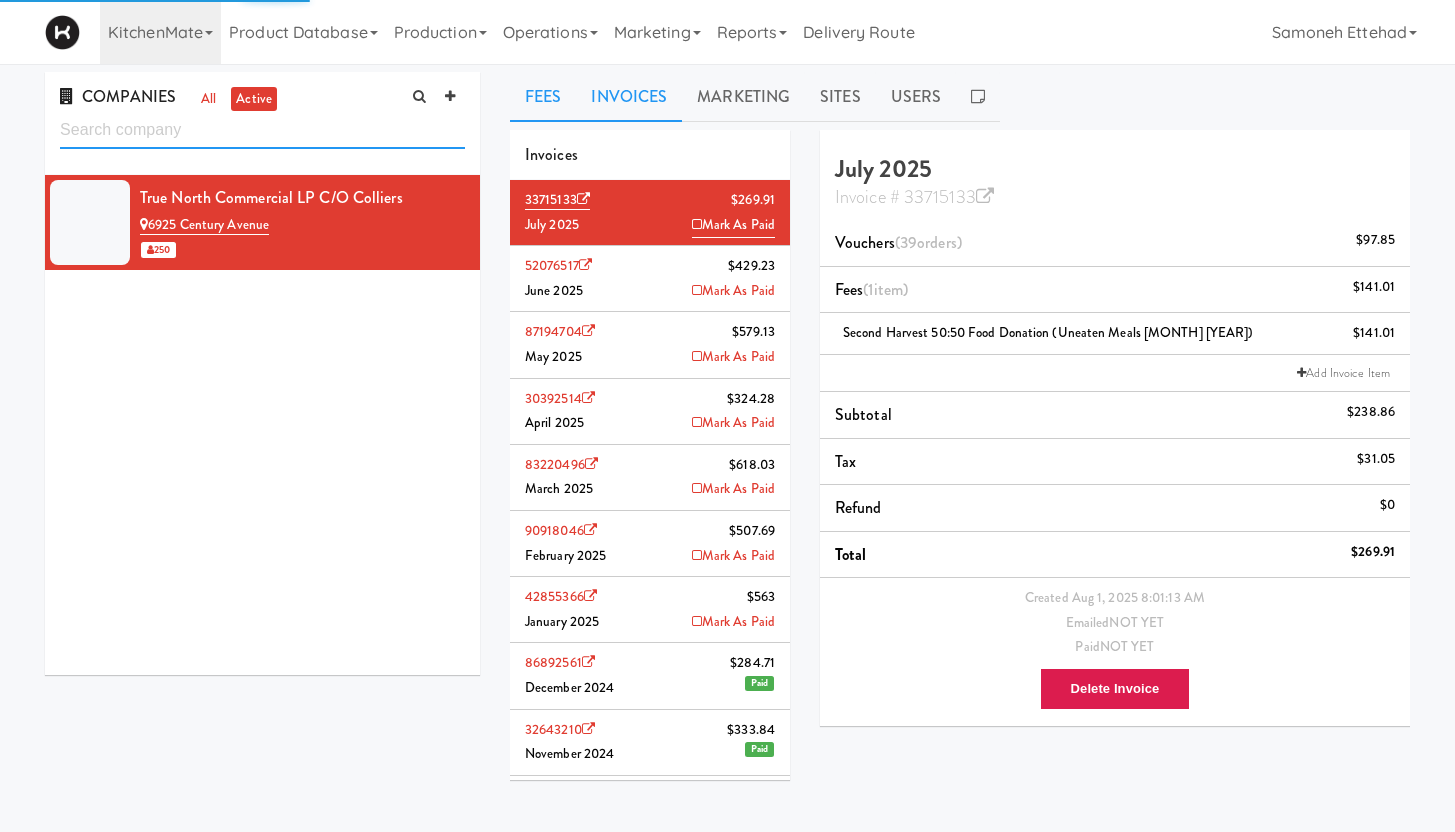 type 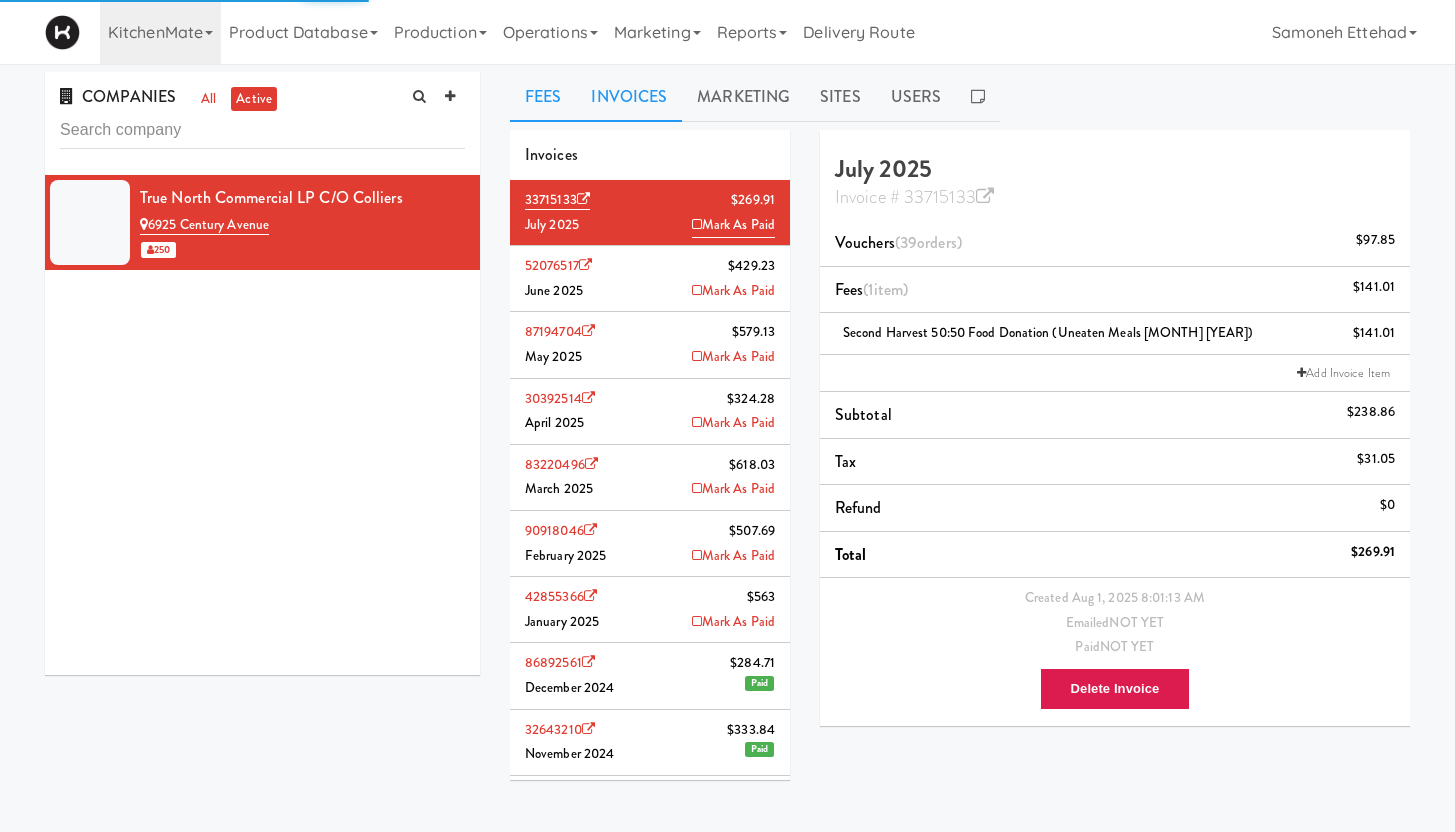 click on "Fees" at bounding box center [543, 97] 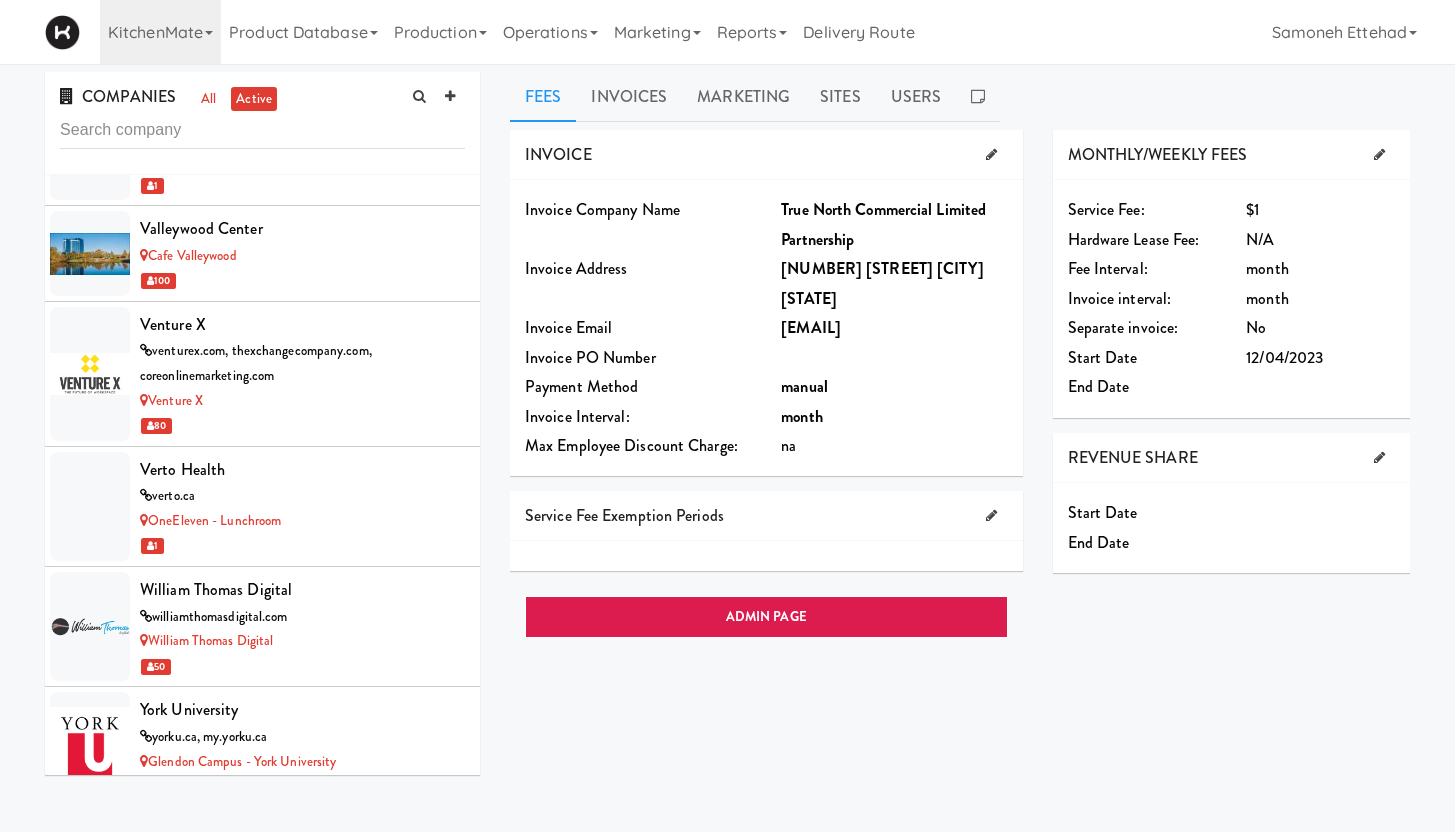 scroll, scrollTop: 12989, scrollLeft: 0, axis: vertical 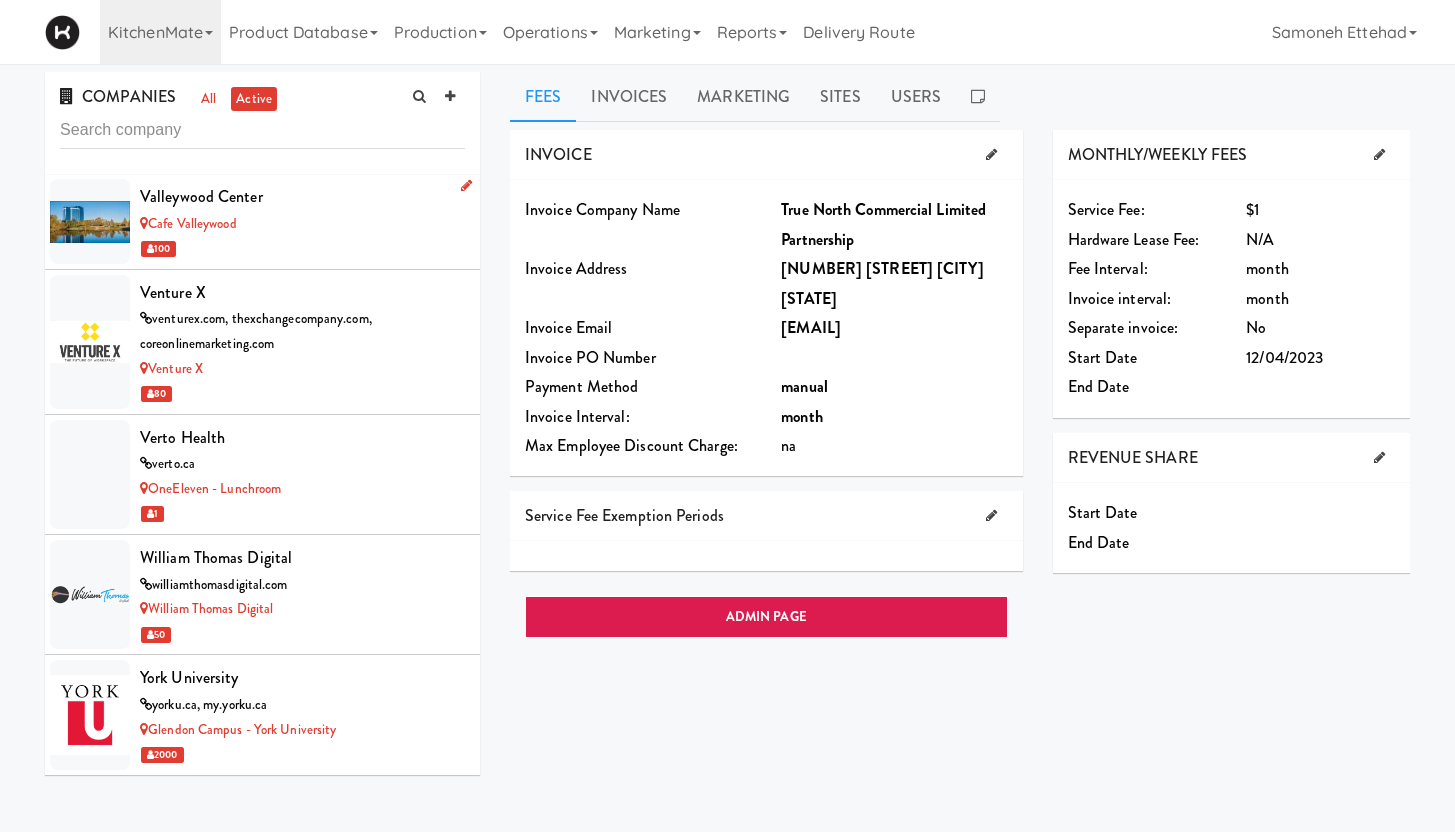 click on "Cafe Valleywood" at bounding box center [302, 224] 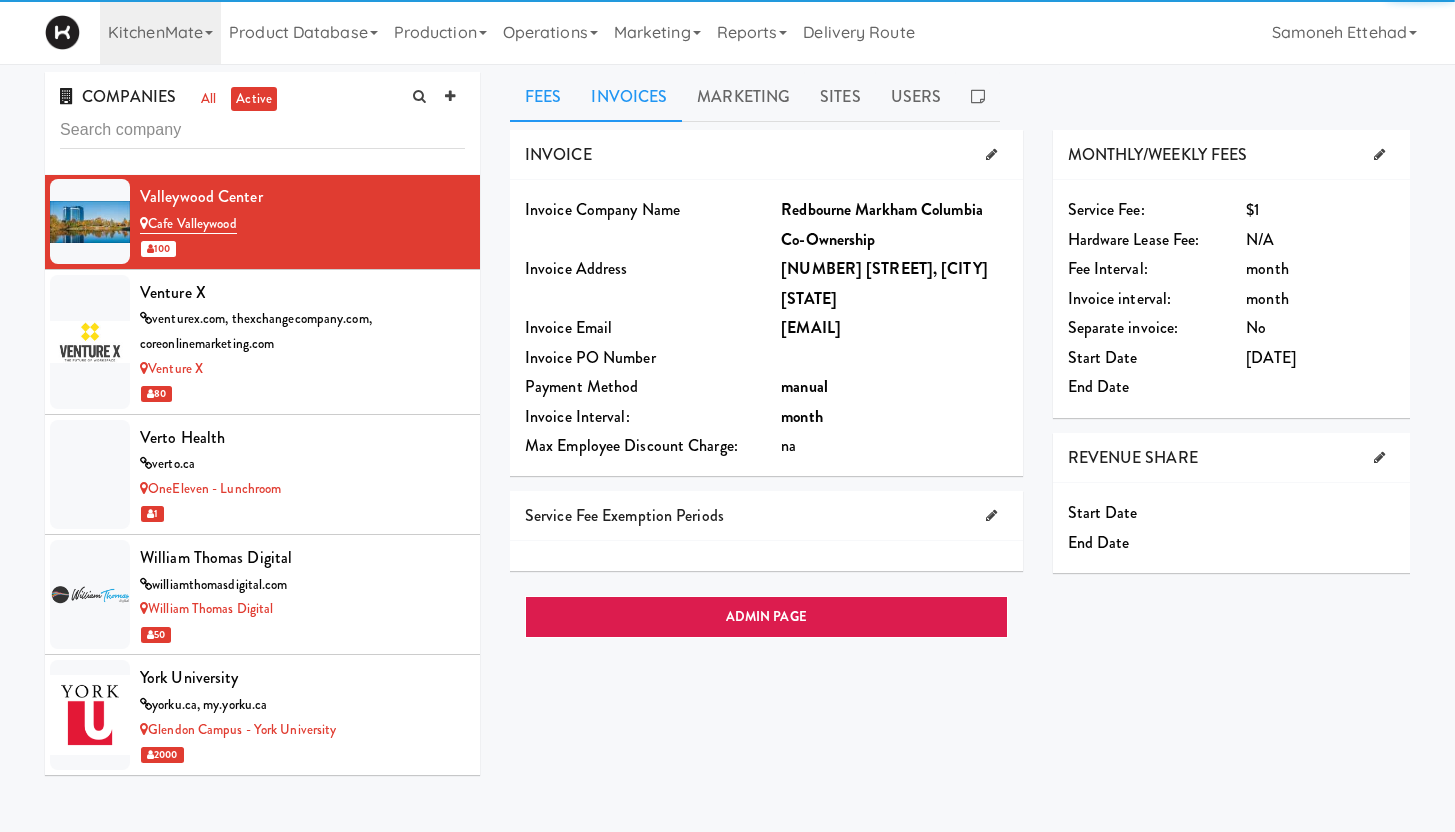 click on "Invoices" at bounding box center (629, 97) 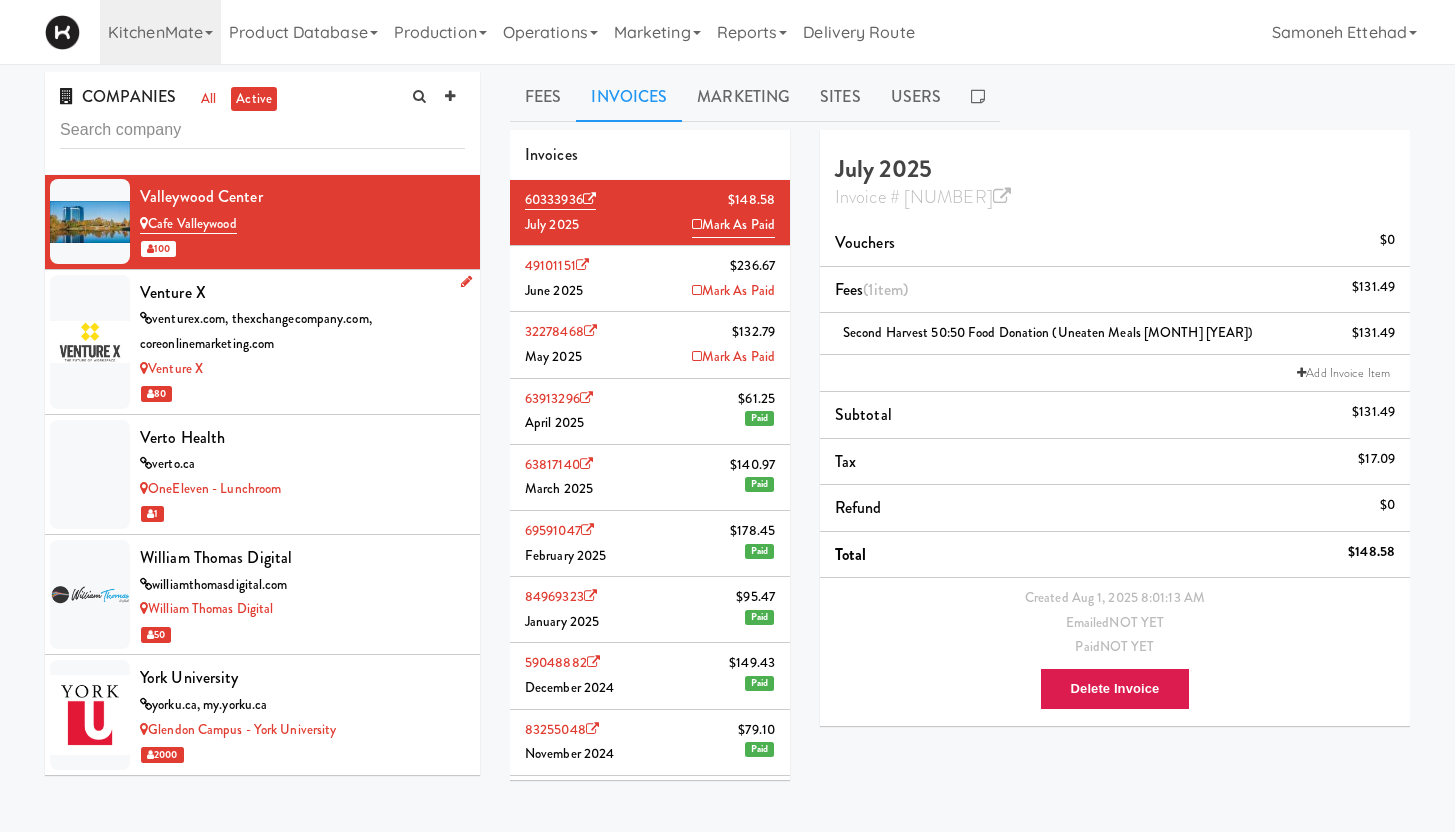 scroll, scrollTop: 13032, scrollLeft: 0, axis: vertical 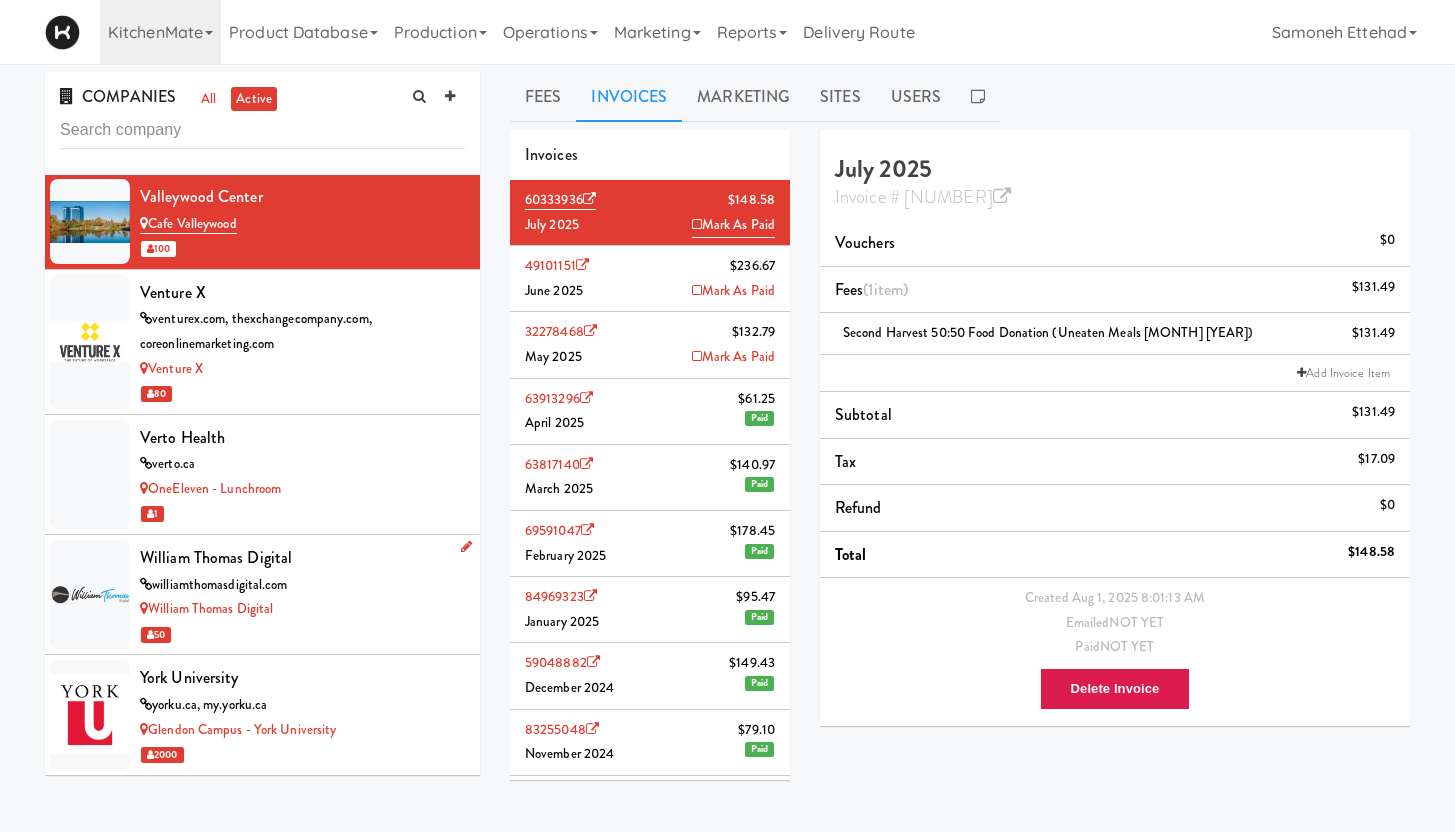 click on "williamthomasdigital.com" at bounding box center [302, 585] 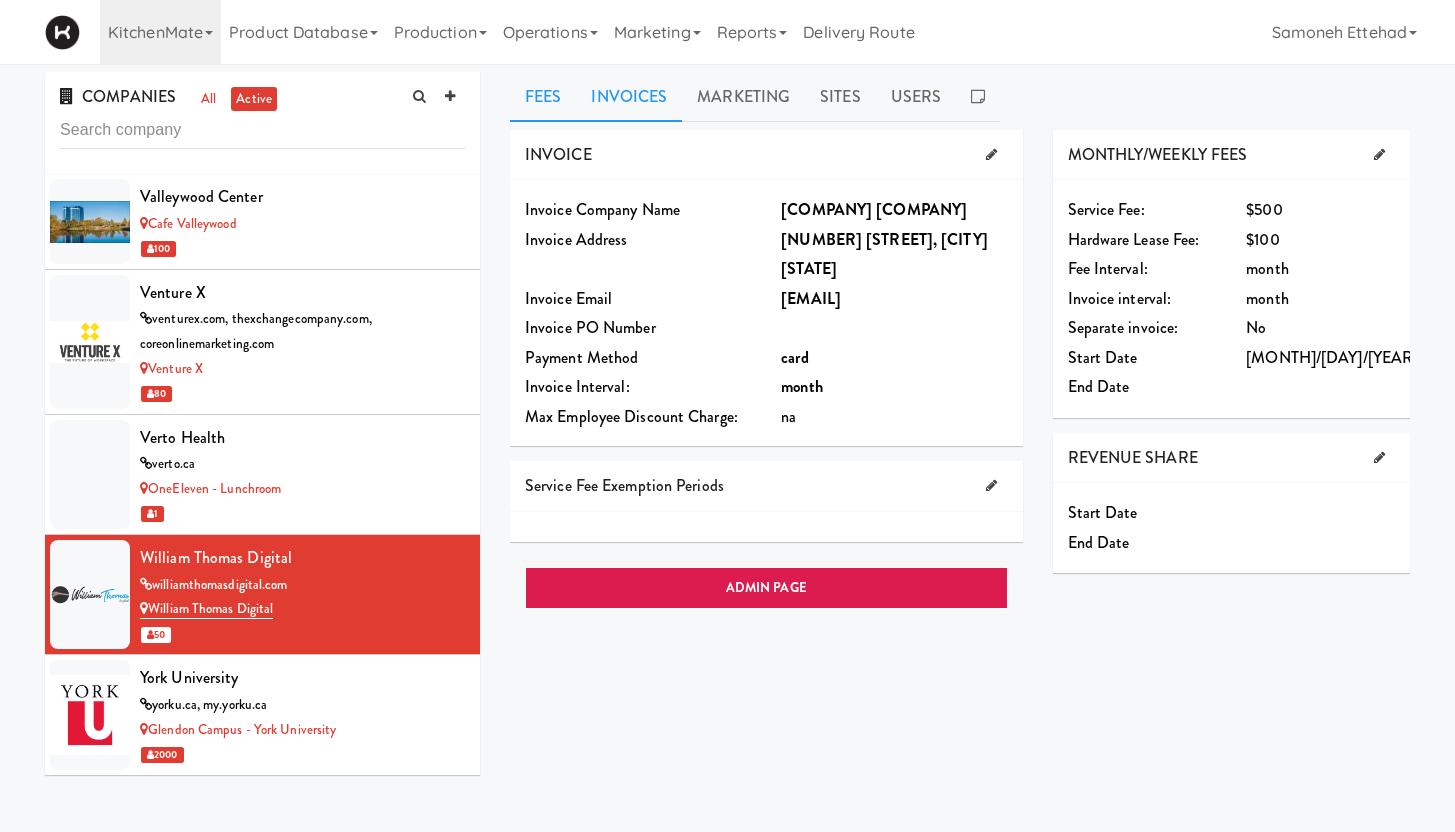 click on "Invoices" at bounding box center (629, 97) 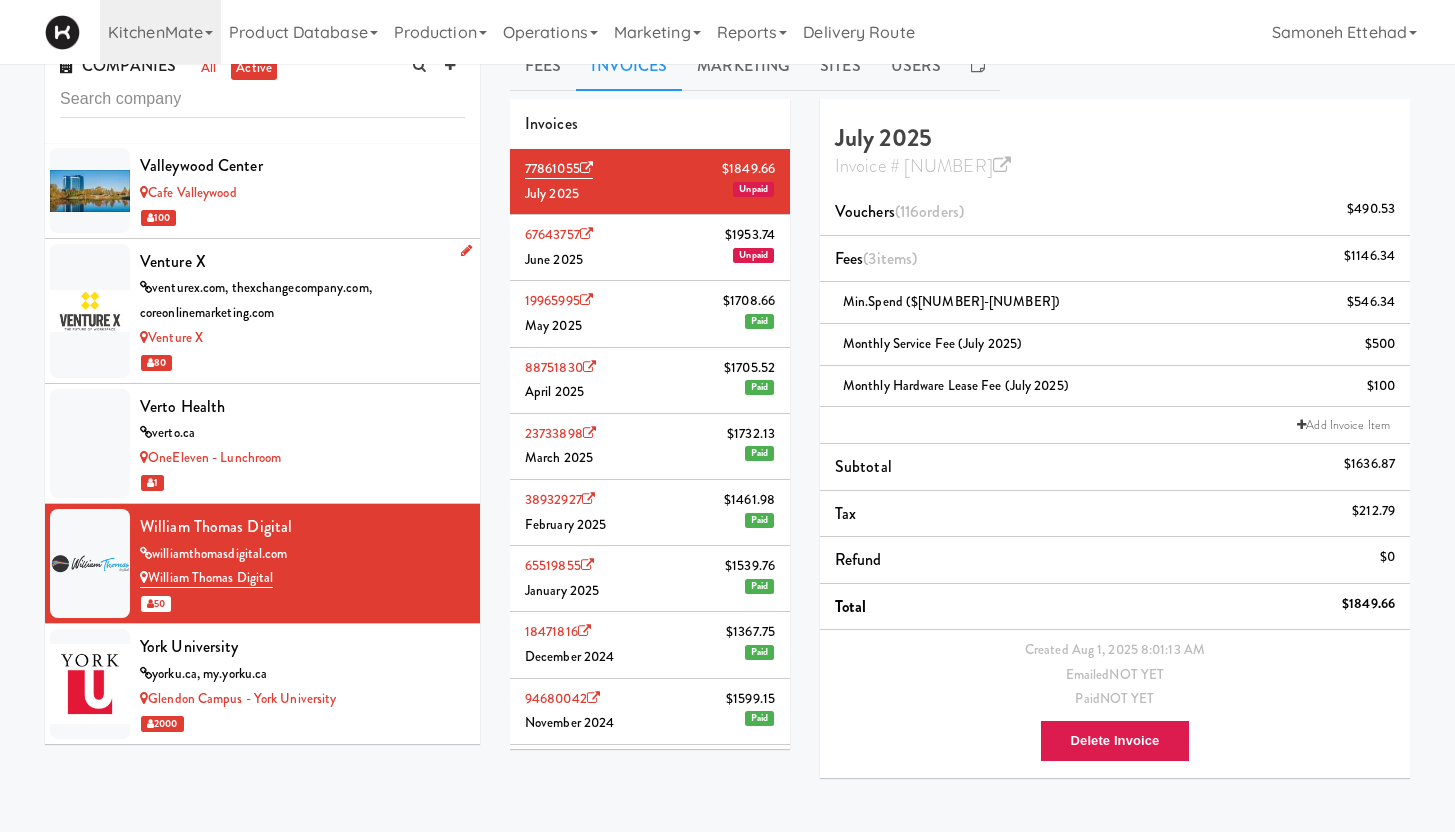 scroll, scrollTop: 0, scrollLeft: 0, axis: both 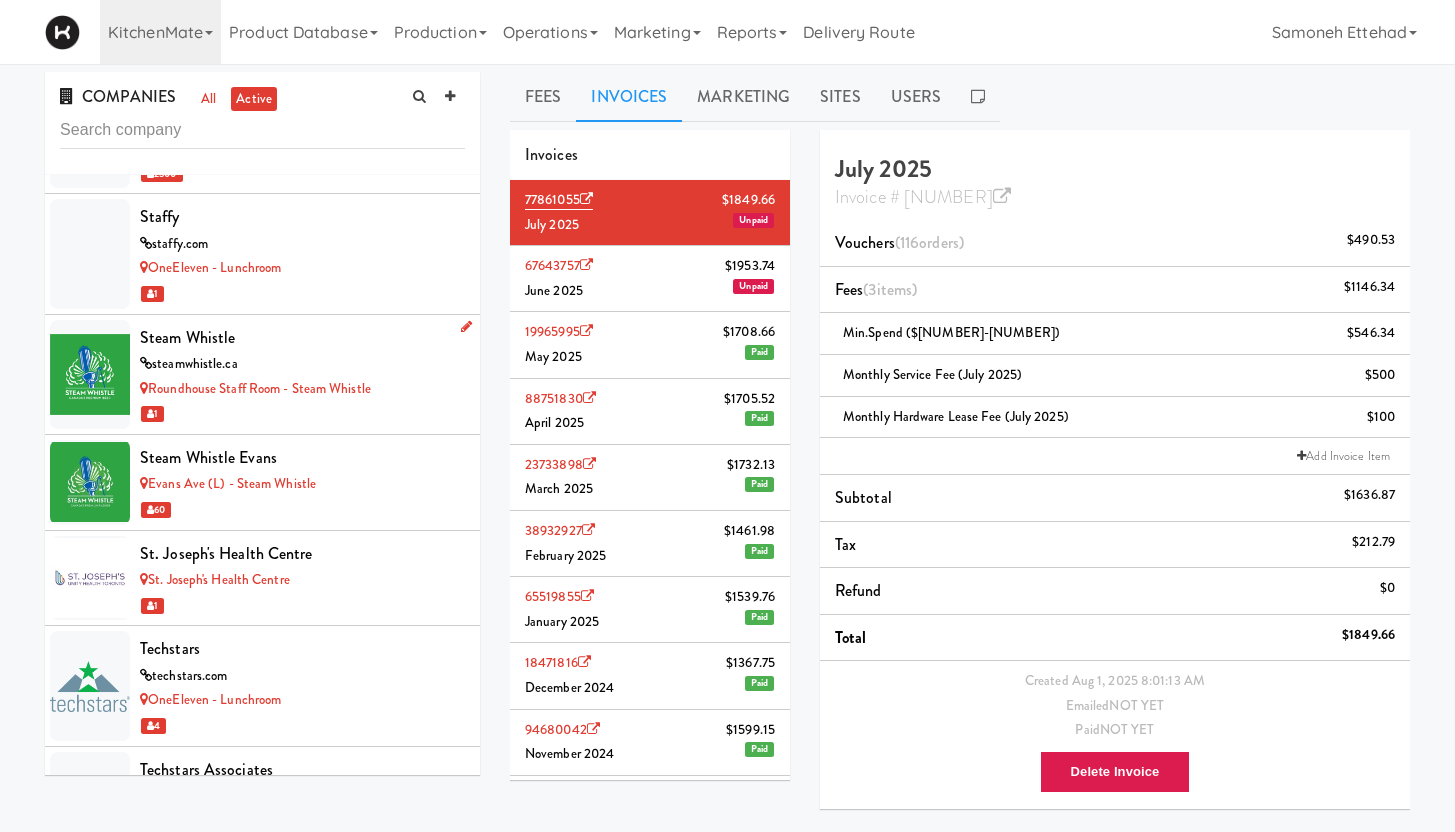 click on "Steam Whistle" at bounding box center [302, 338] 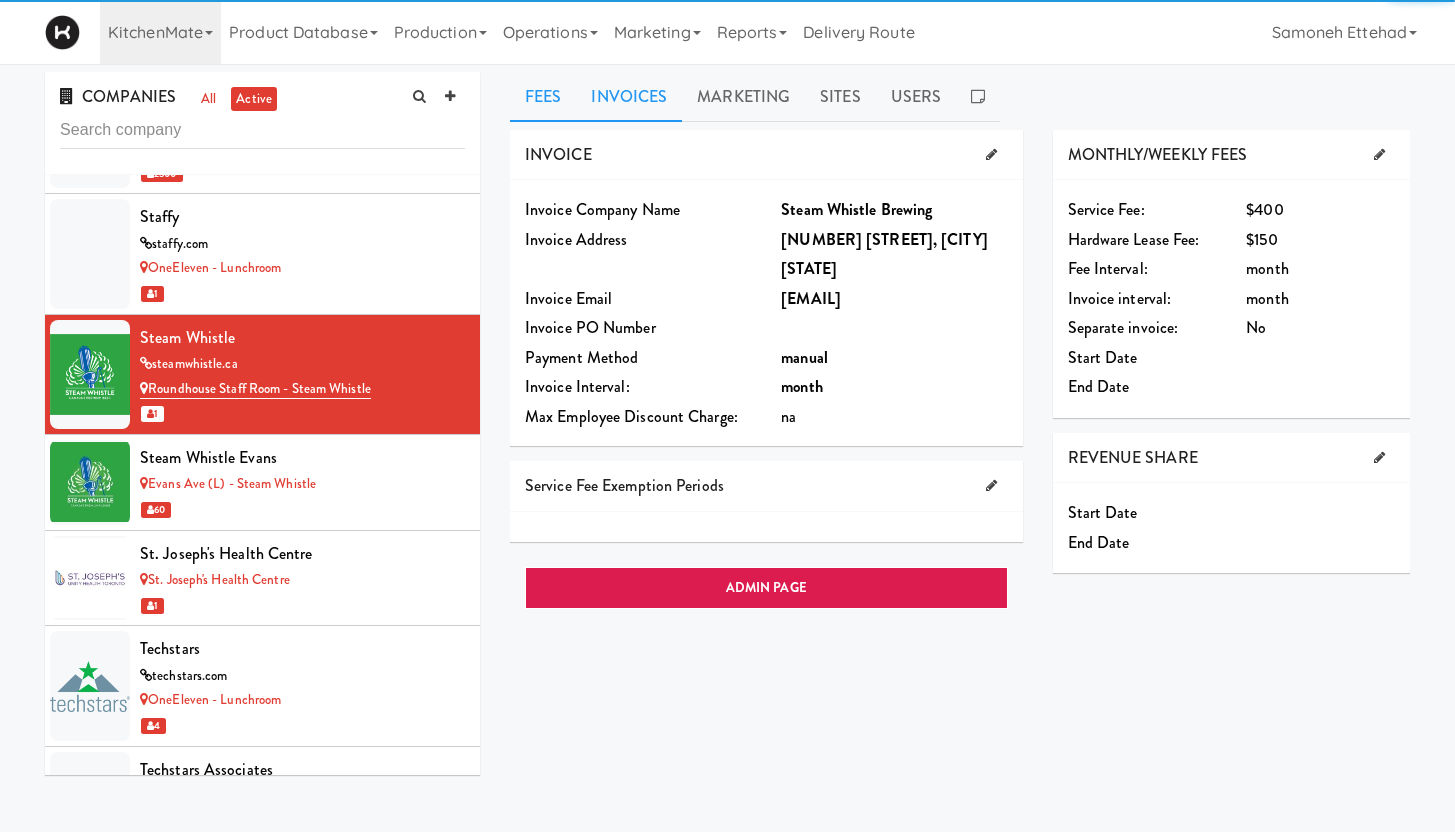click on "Invoices" at bounding box center [629, 97] 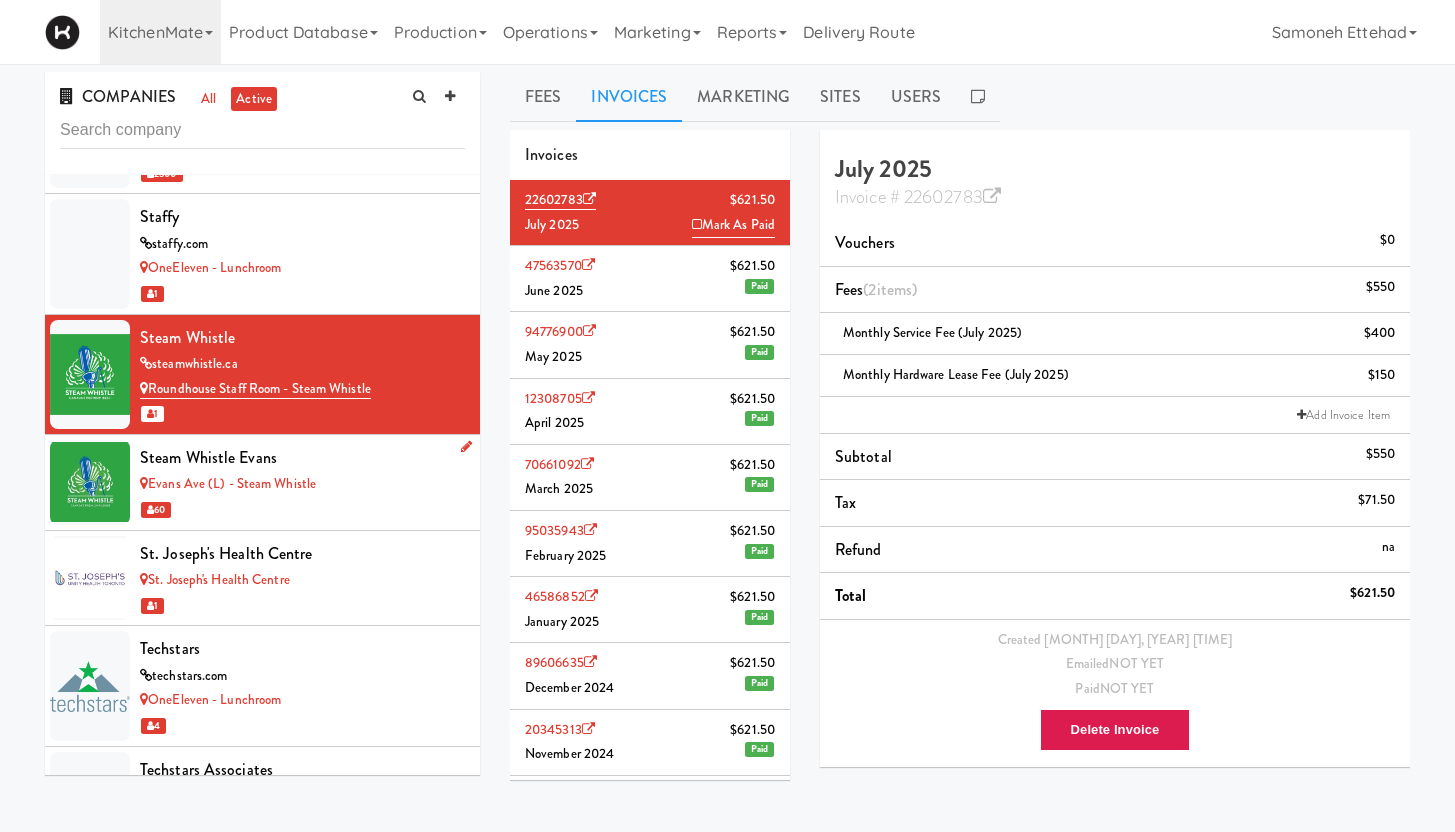 click on "Steam Whistle Evans" at bounding box center (302, 458) 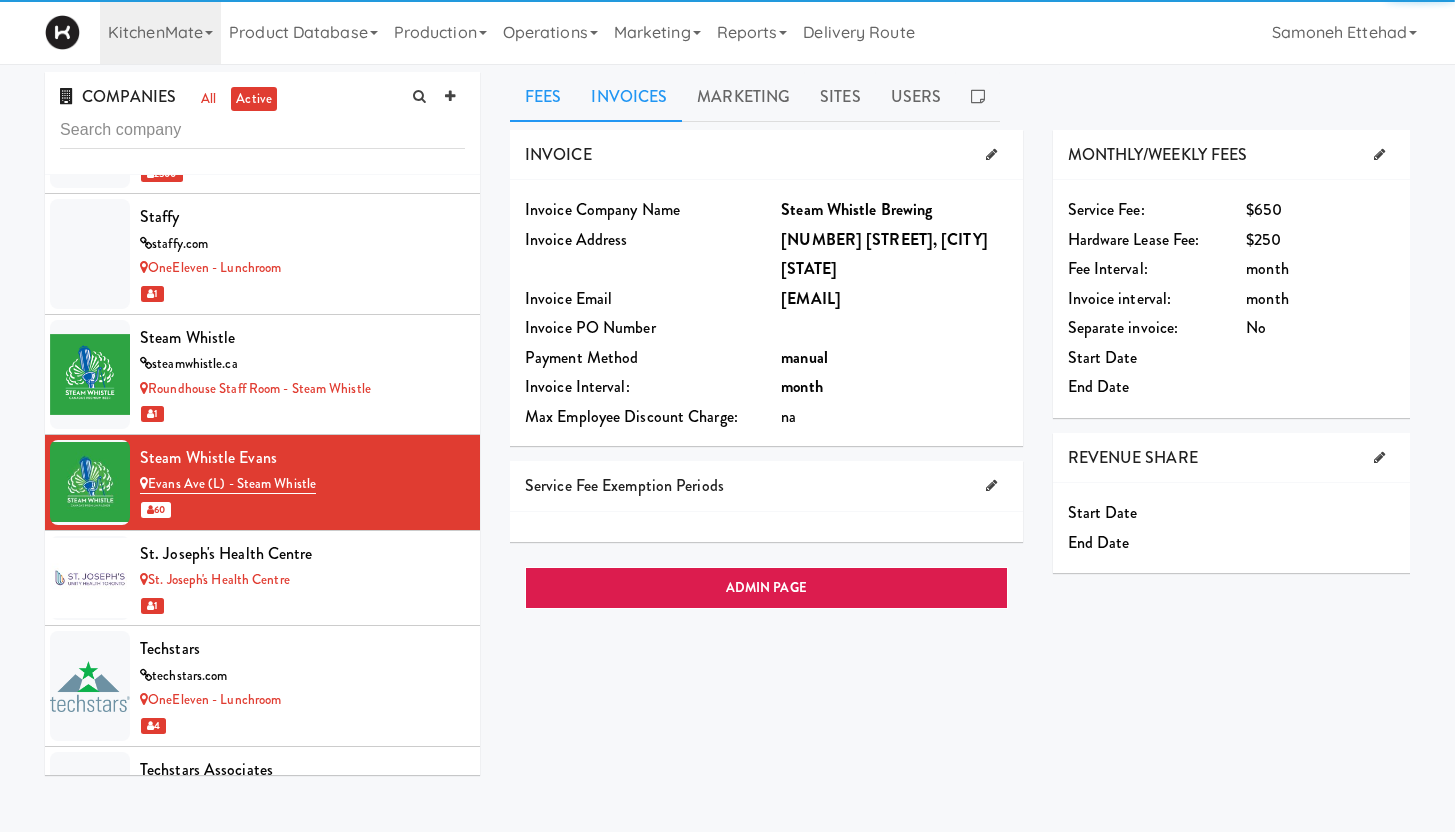 click on "Invoices" at bounding box center (629, 97) 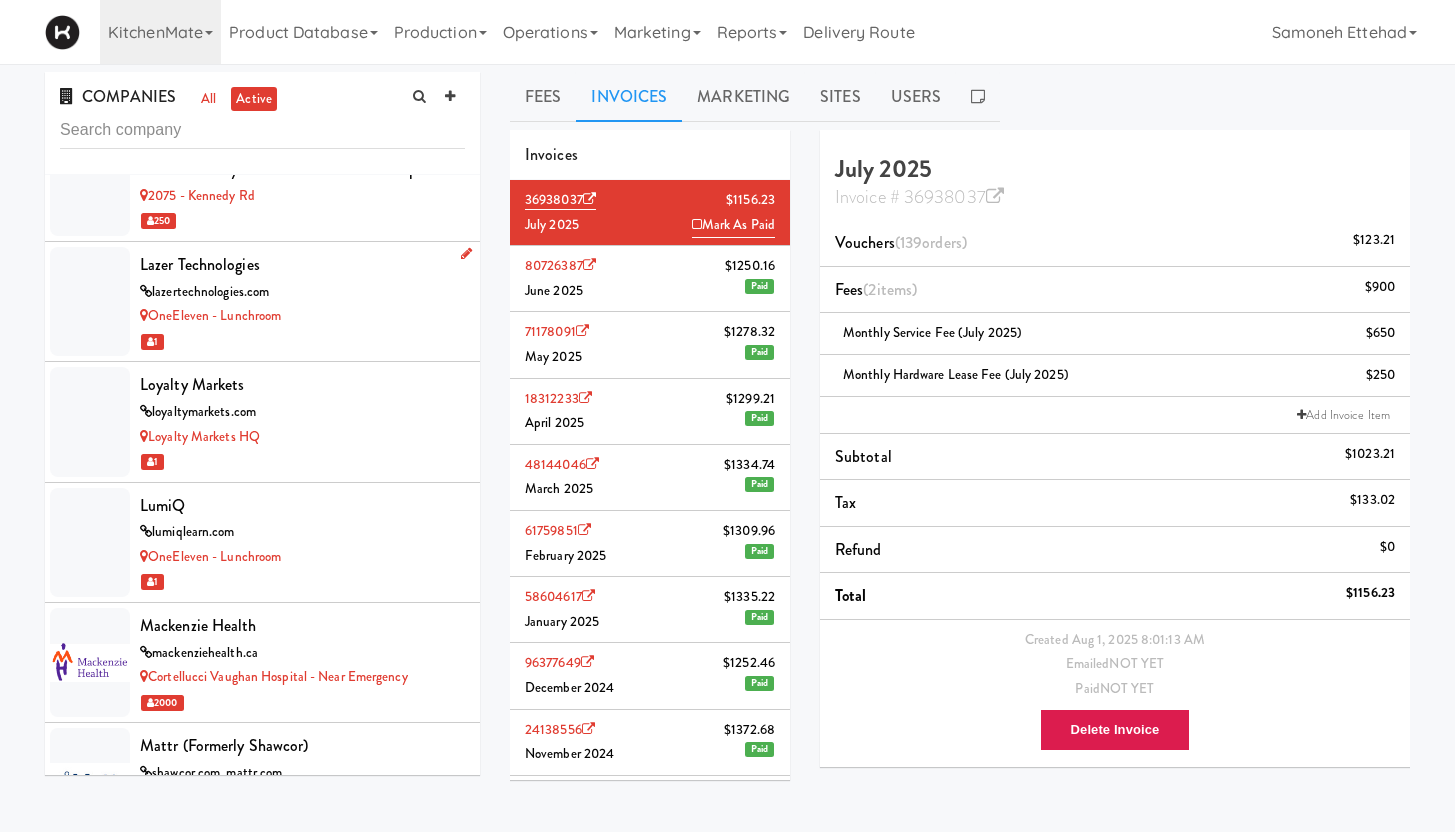 scroll, scrollTop: 8116, scrollLeft: 0, axis: vertical 